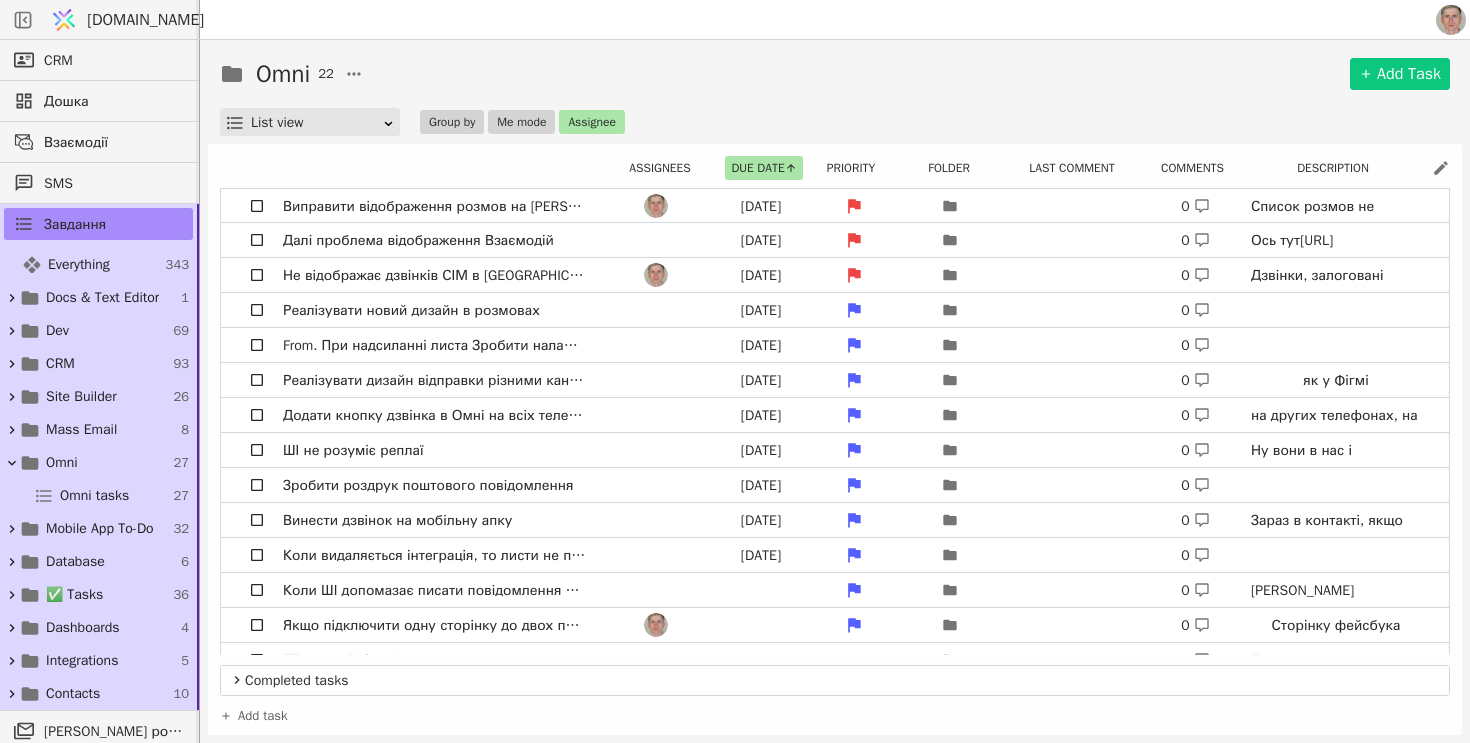 scroll, scrollTop: 0, scrollLeft: 0, axis: both 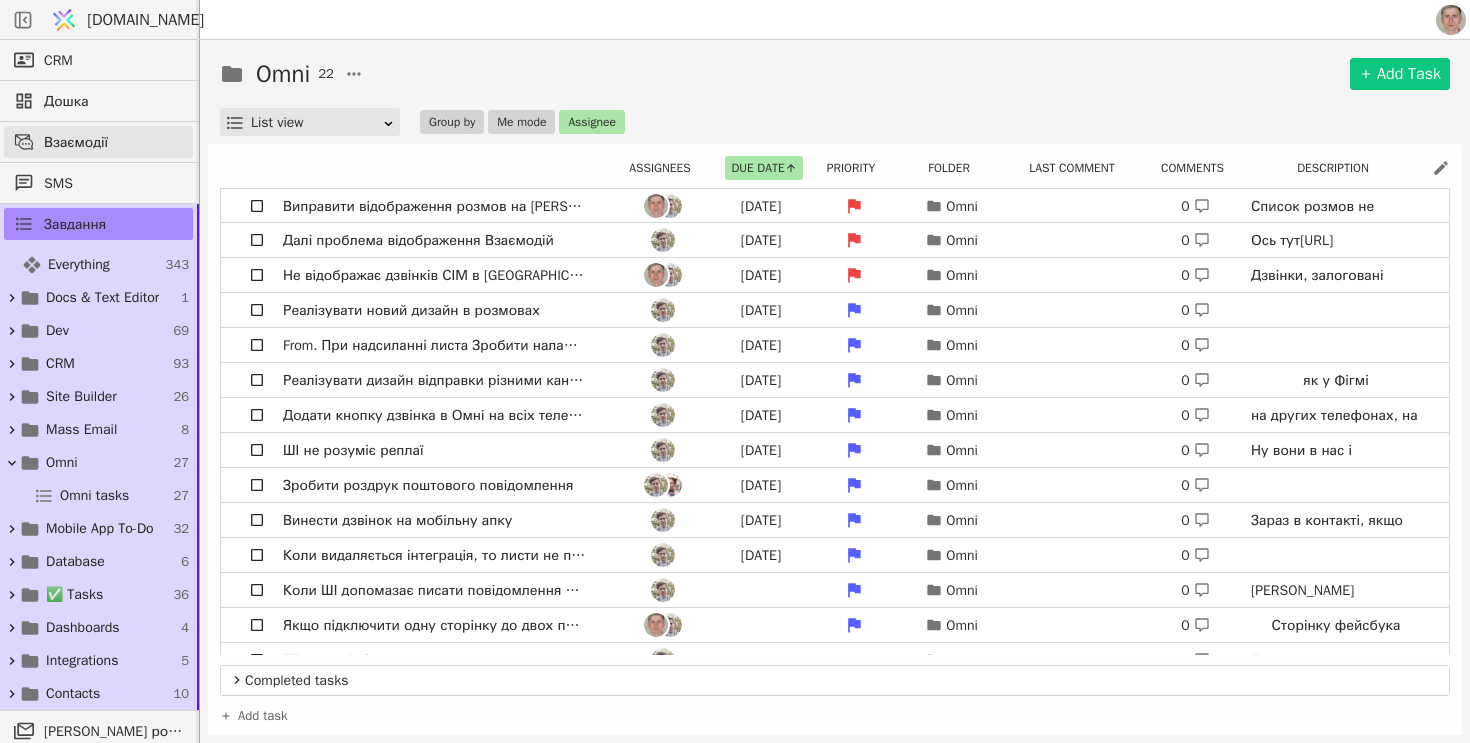 click on "Взаємодії" at bounding box center [98, 142] 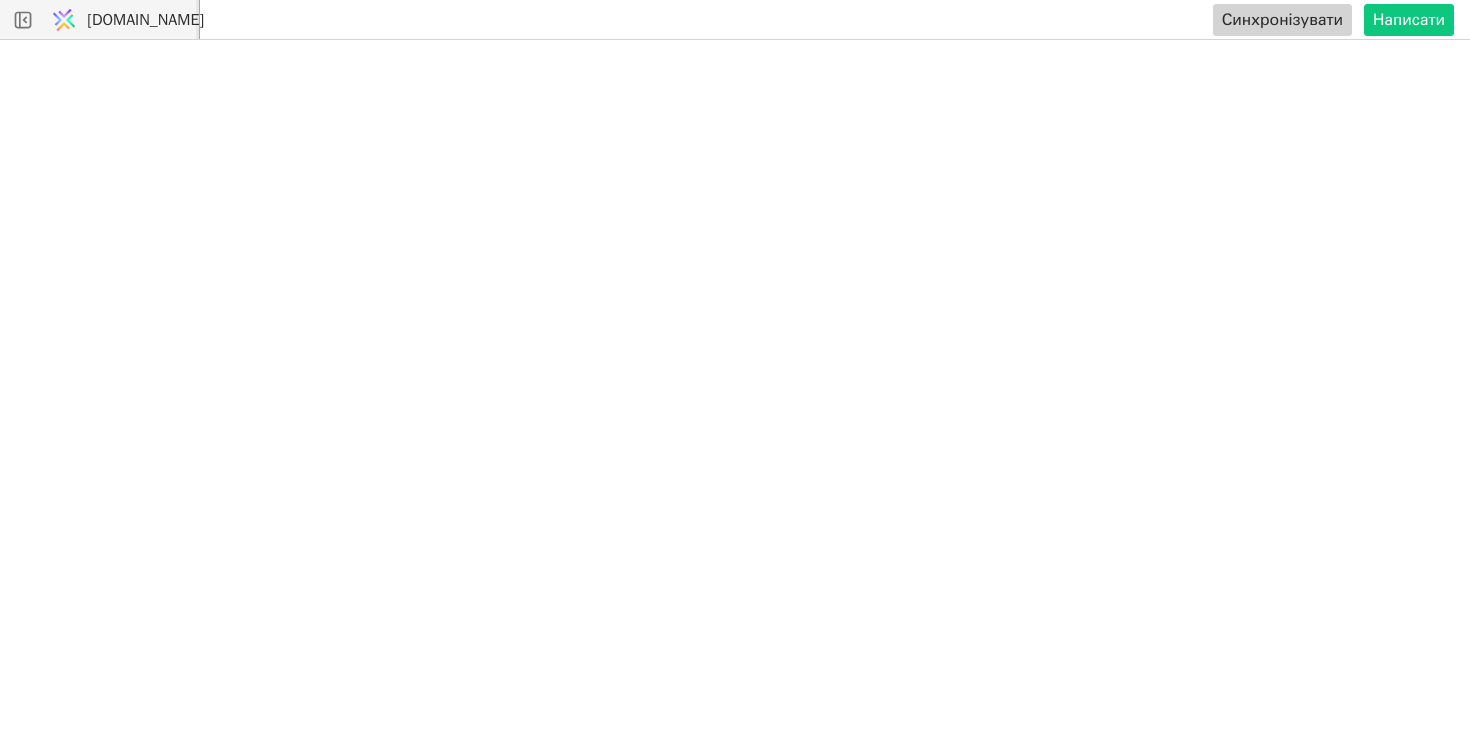 scroll, scrollTop: 0, scrollLeft: 0, axis: both 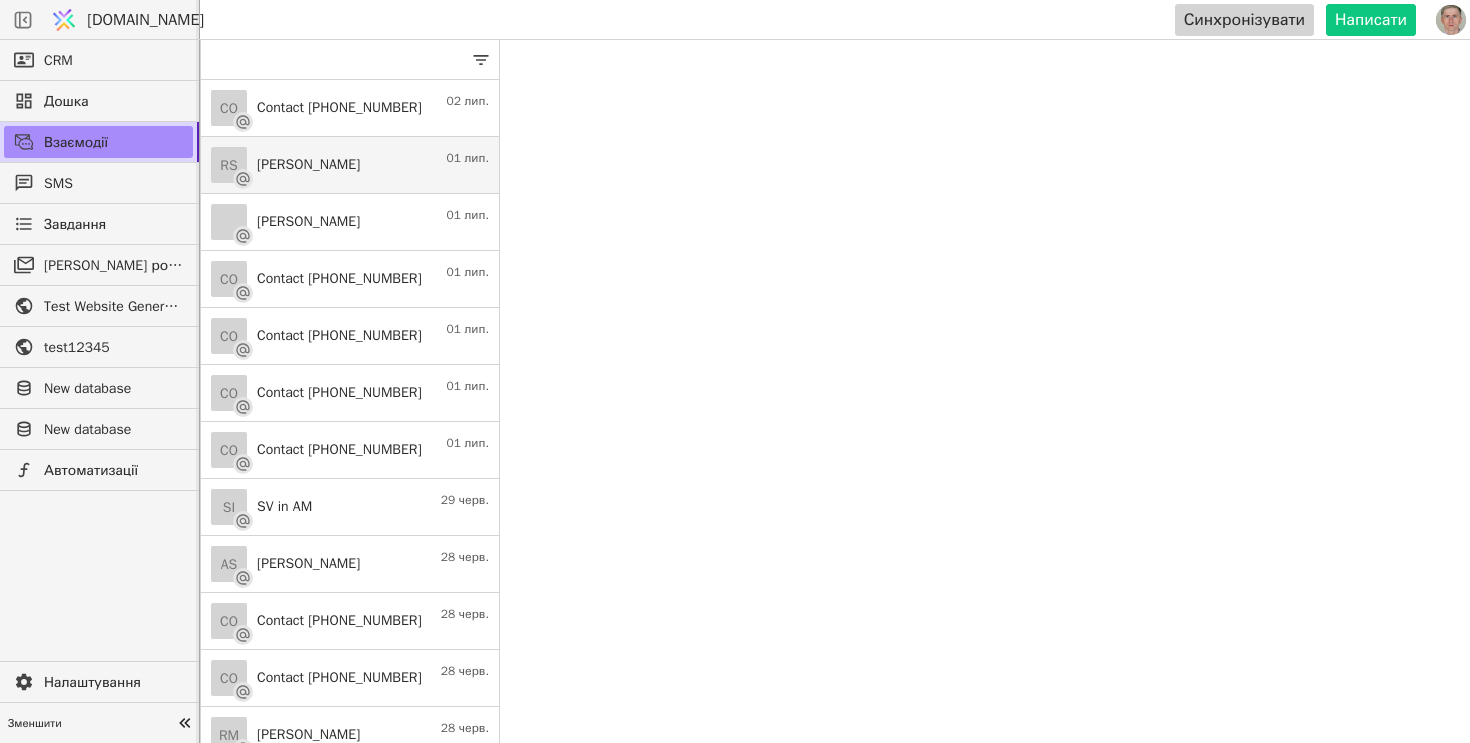 click on "RS Roman S 01 лип." at bounding box center (350, 165) 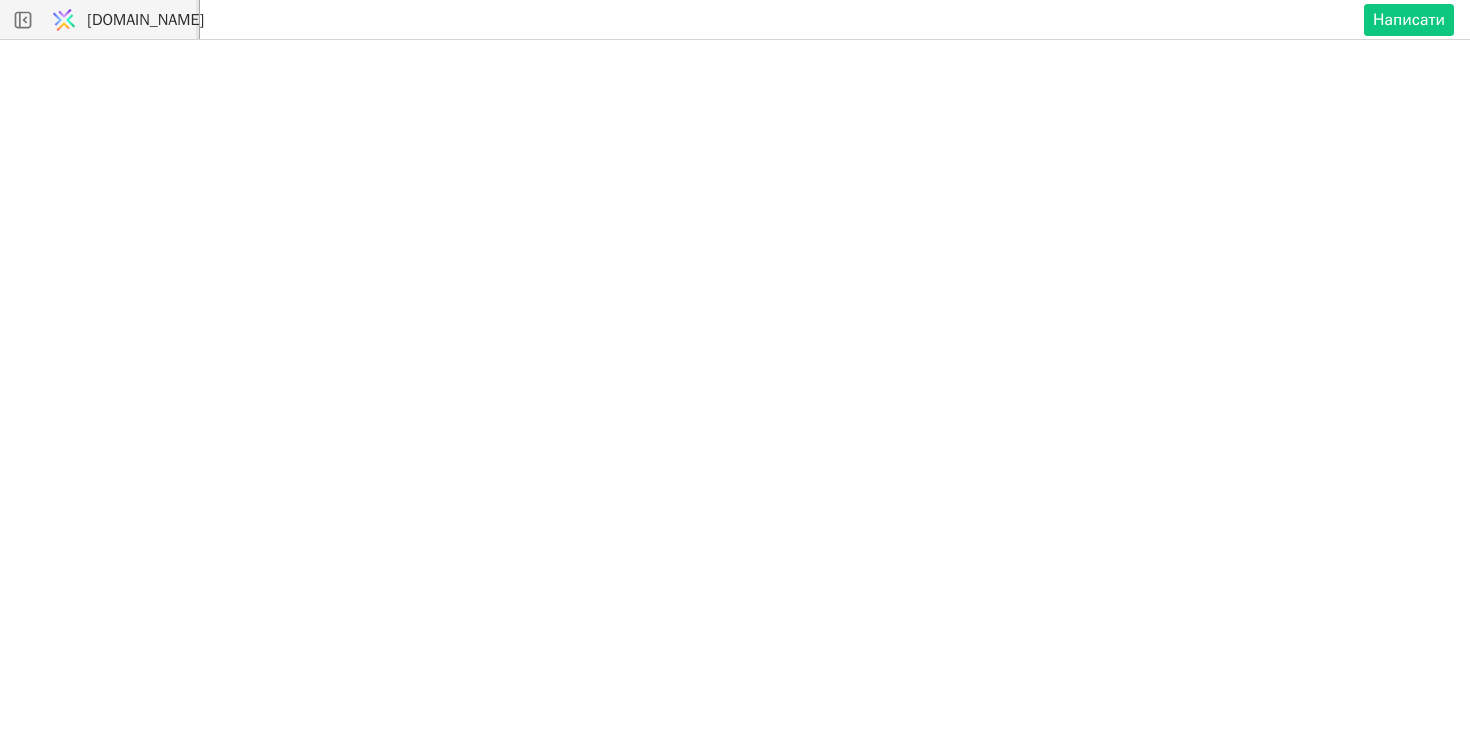 scroll, scrollTop: 0, scrollLeft: 0, axis: both 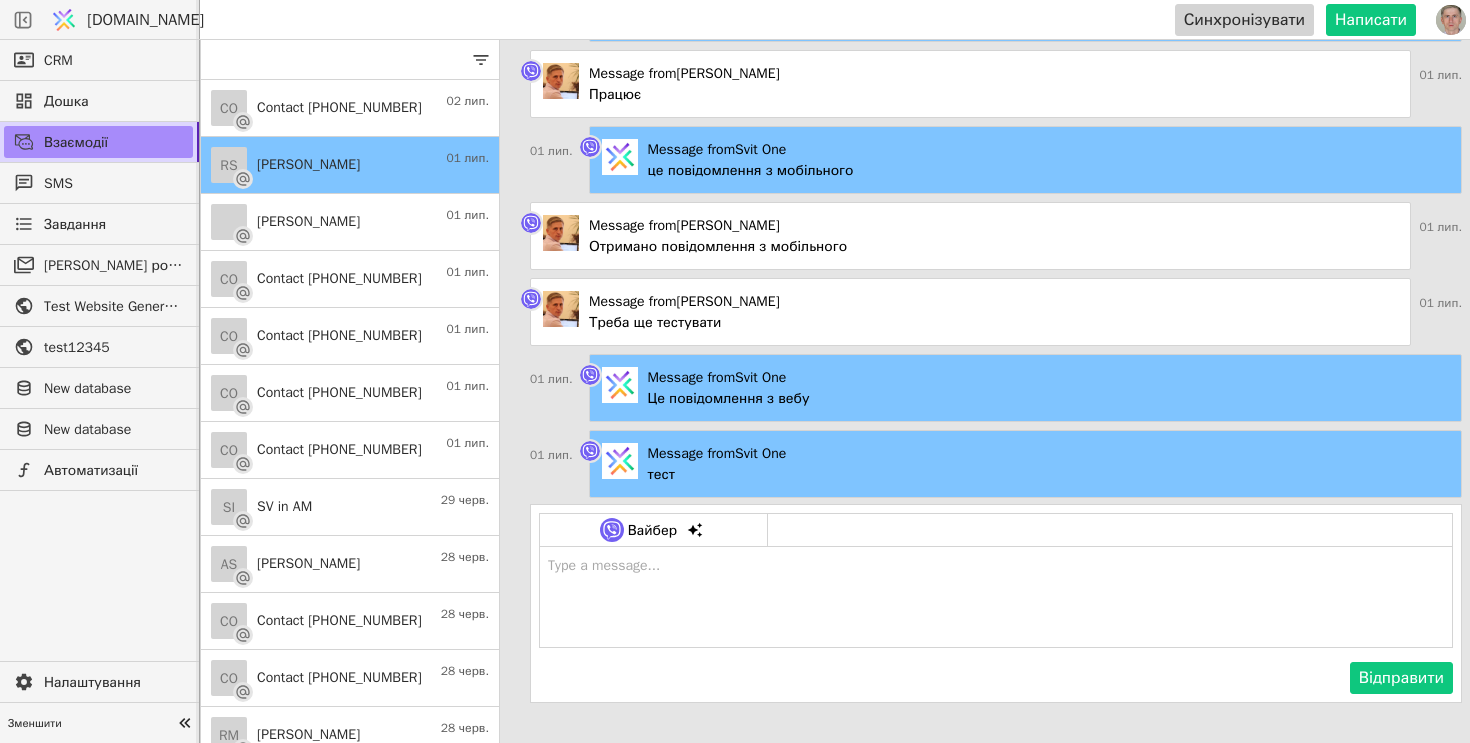 click at bounding box center (996, 597) 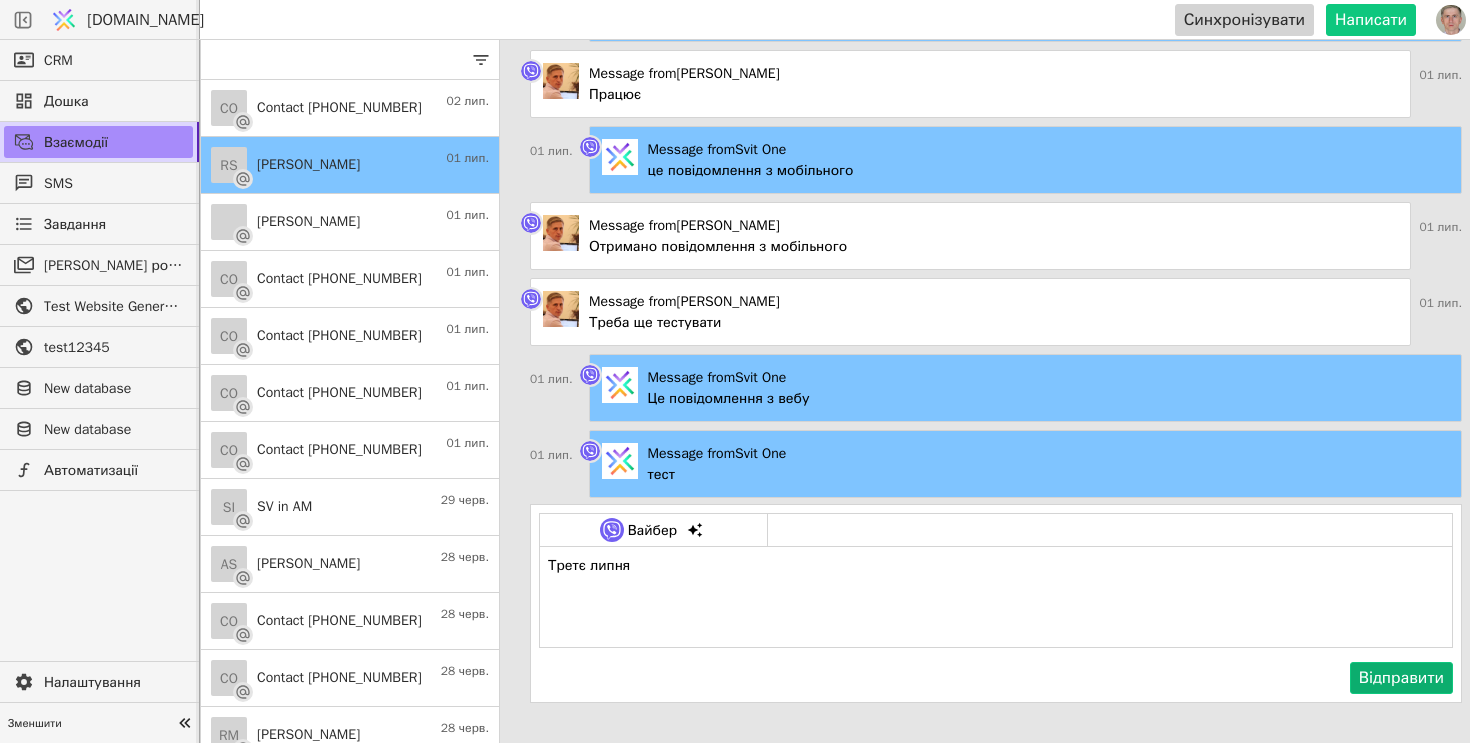 type on "Третє липня" 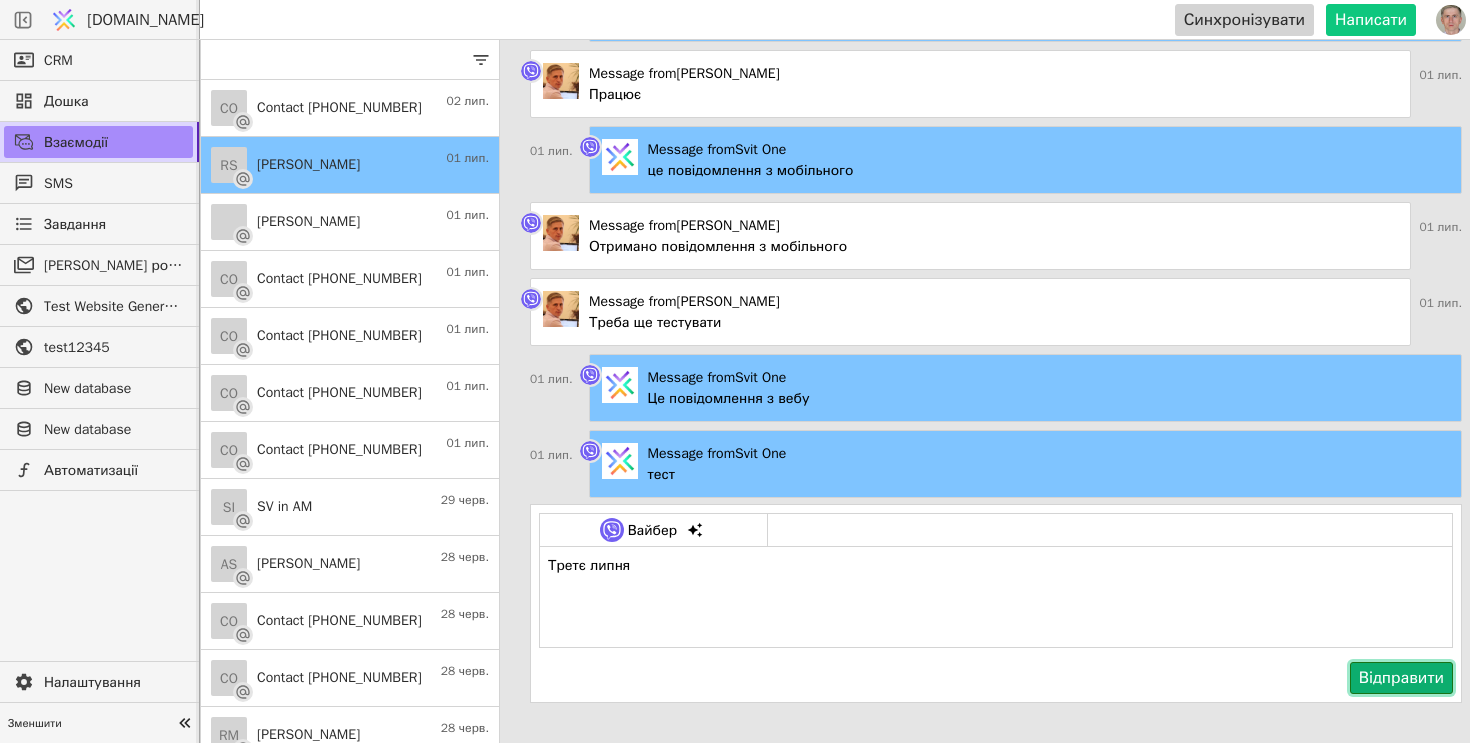 click on "Відправити" at bounding box center (1401, 678) 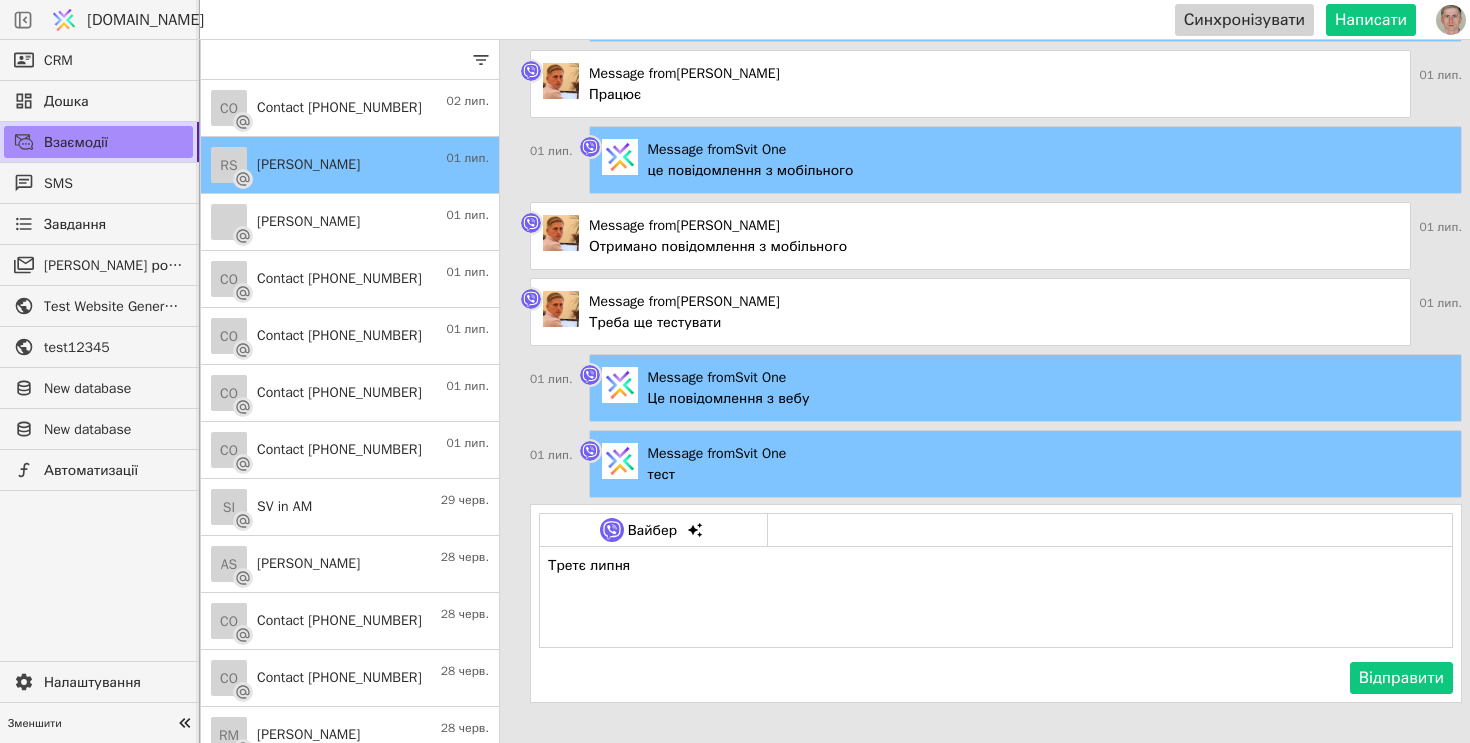 type 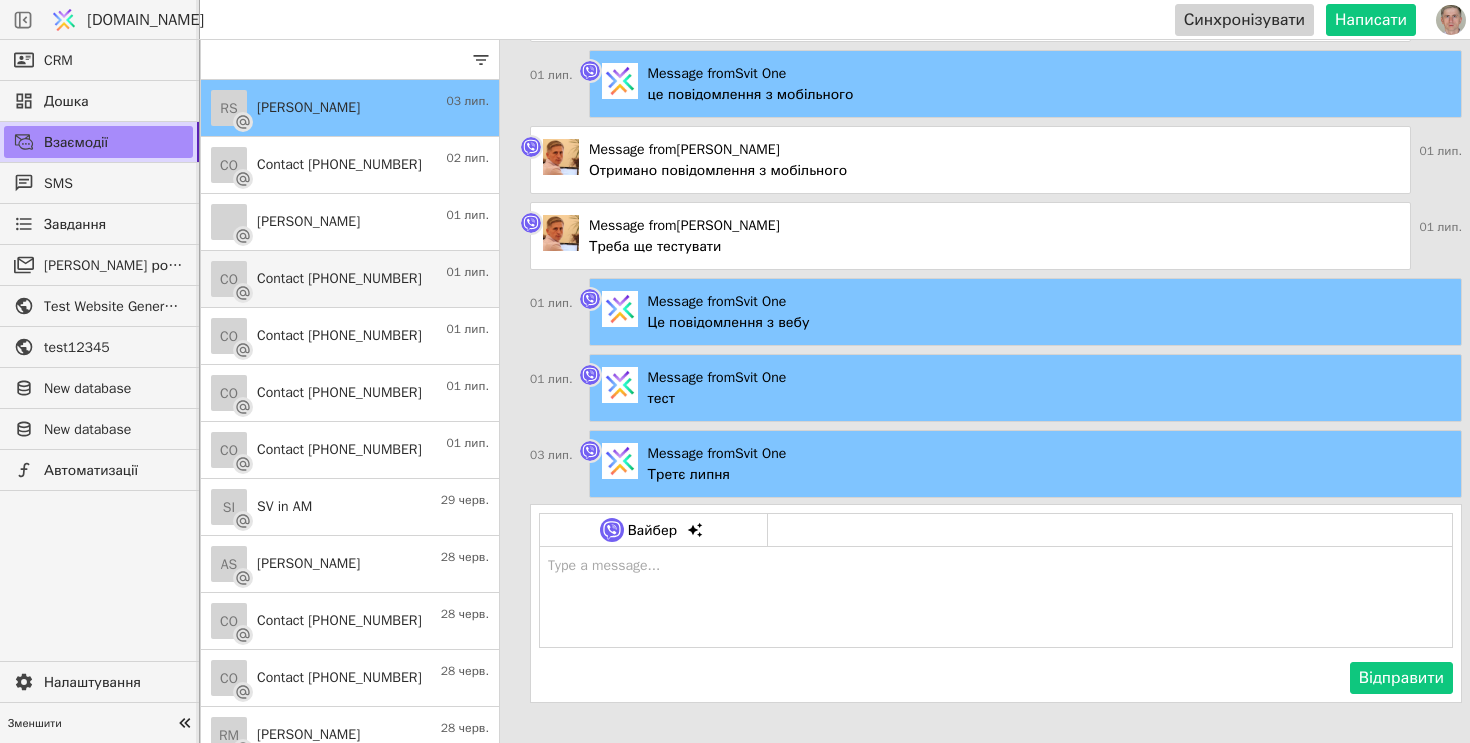 click on "CO Contact +380961497070 01 лип." at bounding box center (350, 279) 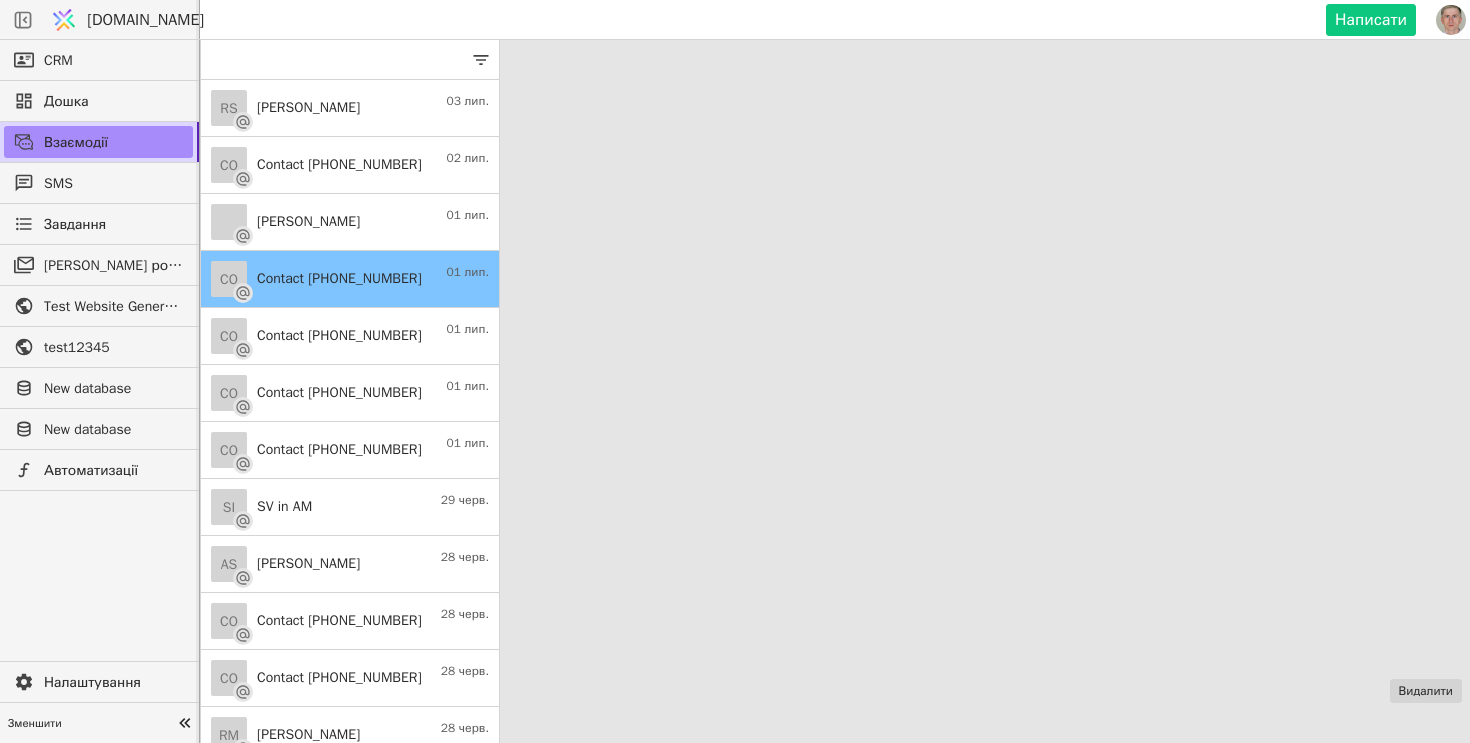 click on "Contact [PHONE_NUMBER]" at bounding box center [339, 164] 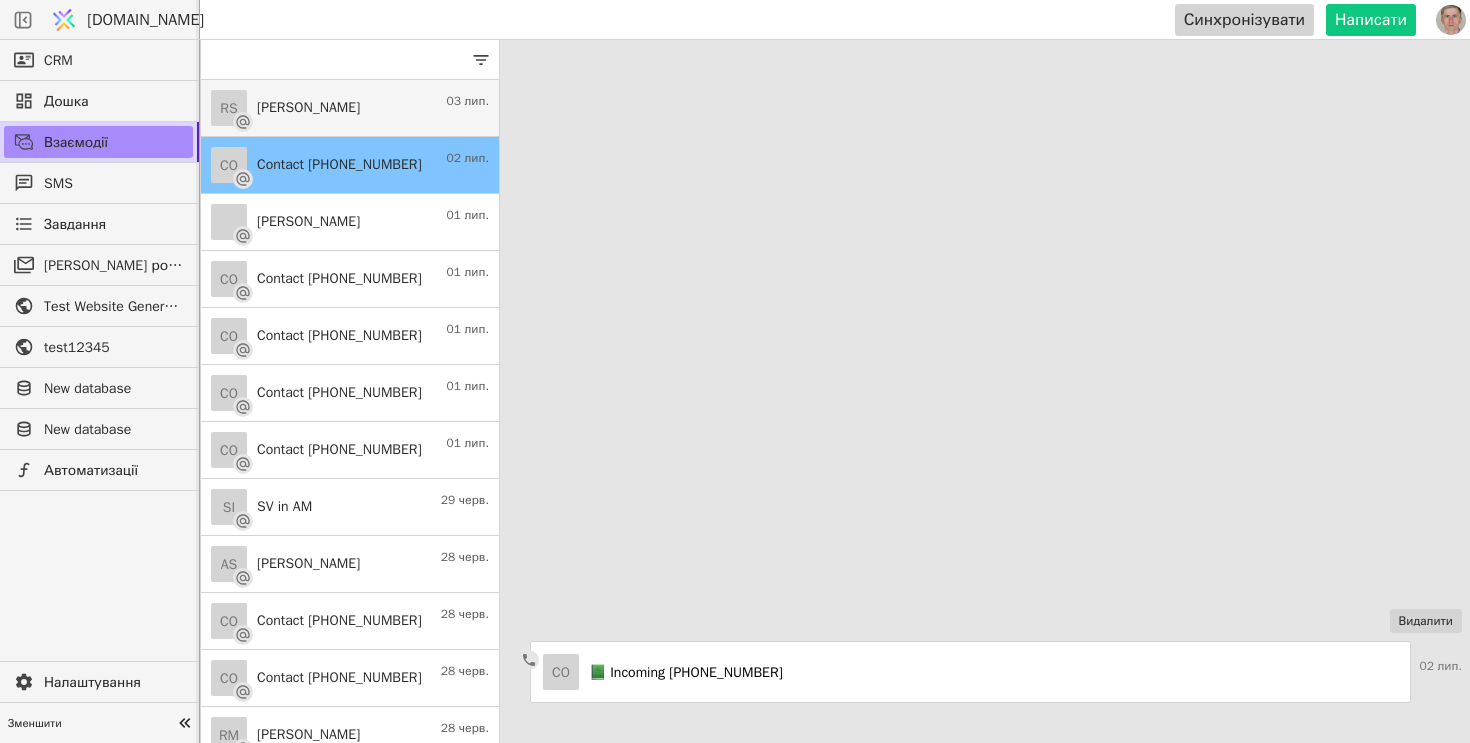 click on "RS Roman S 03 лип." at bounding box center (350, 108) 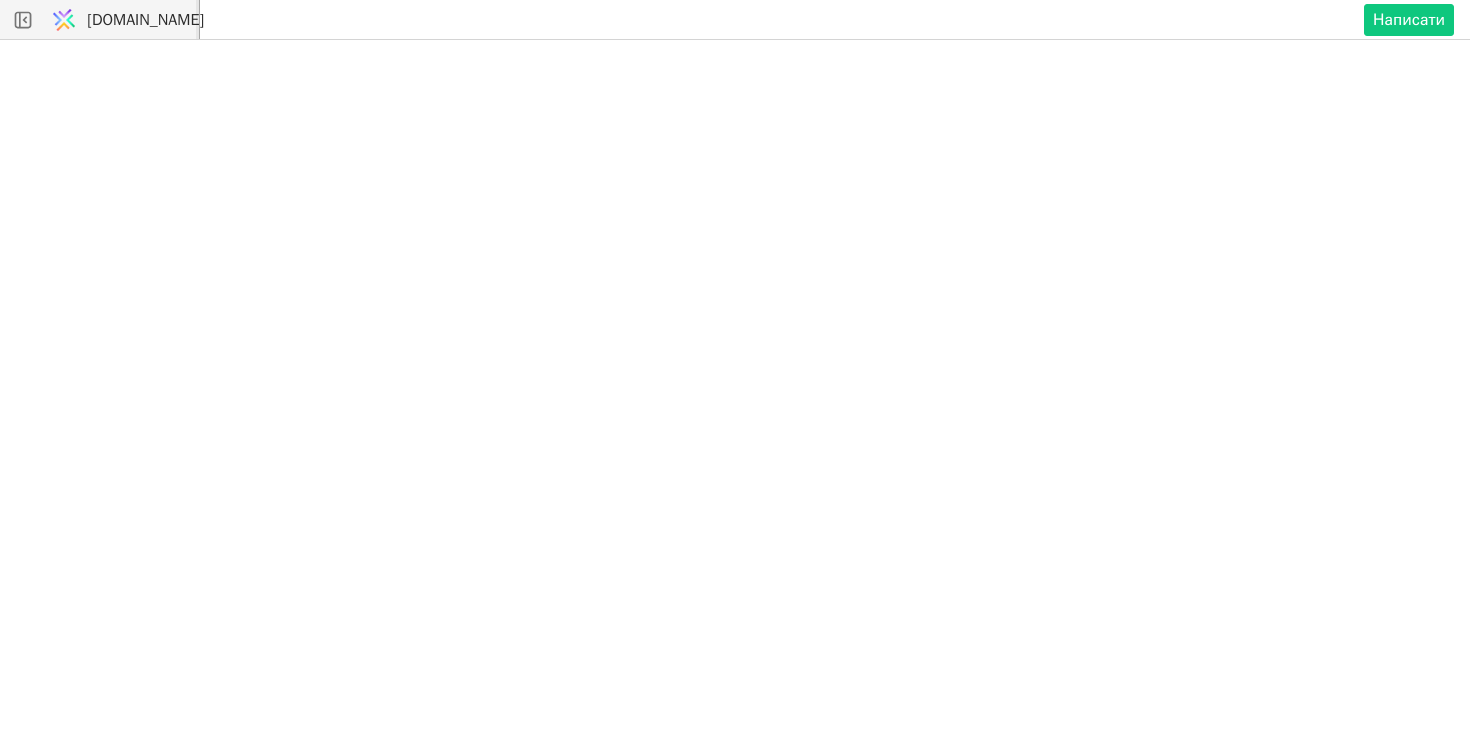 scroll, scrollTop: 0, scrollLeft: 0, axis: both 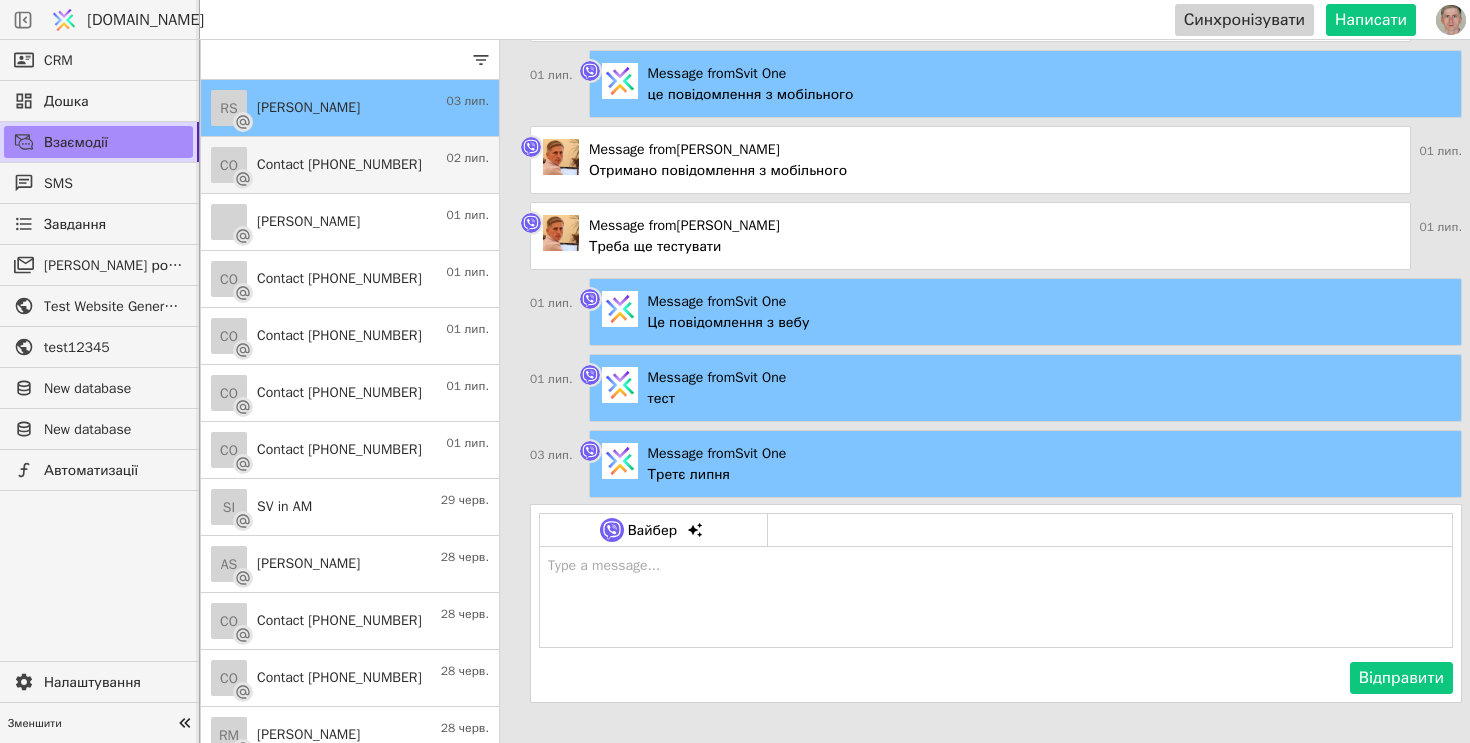 click on "Contact [PHONE_NUMBER]" at bounding box center (339, 164) 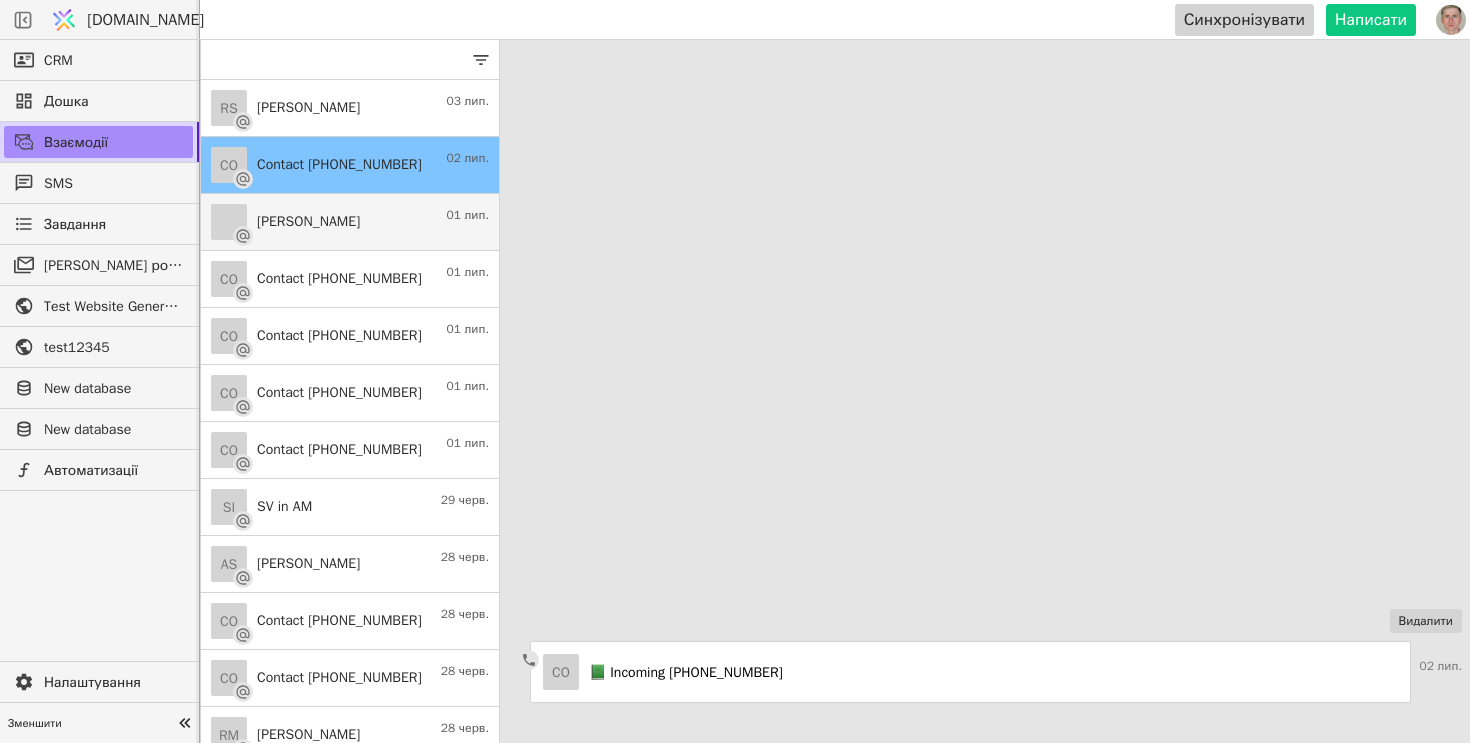 click on "Роман Свистун 01 лип." at bounding box center (350, 222) 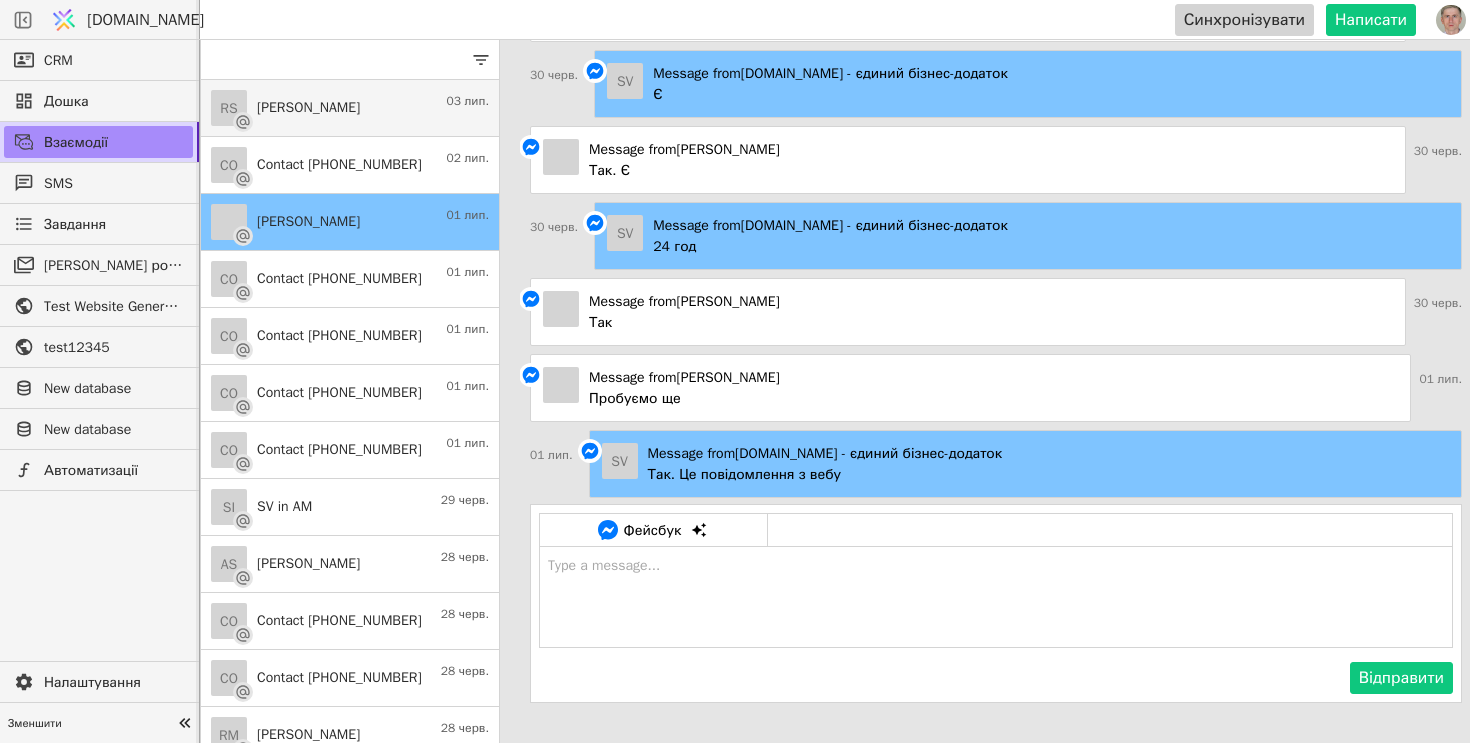 click on "RS Roman S 03 лип." at bounding box center [350, 108] 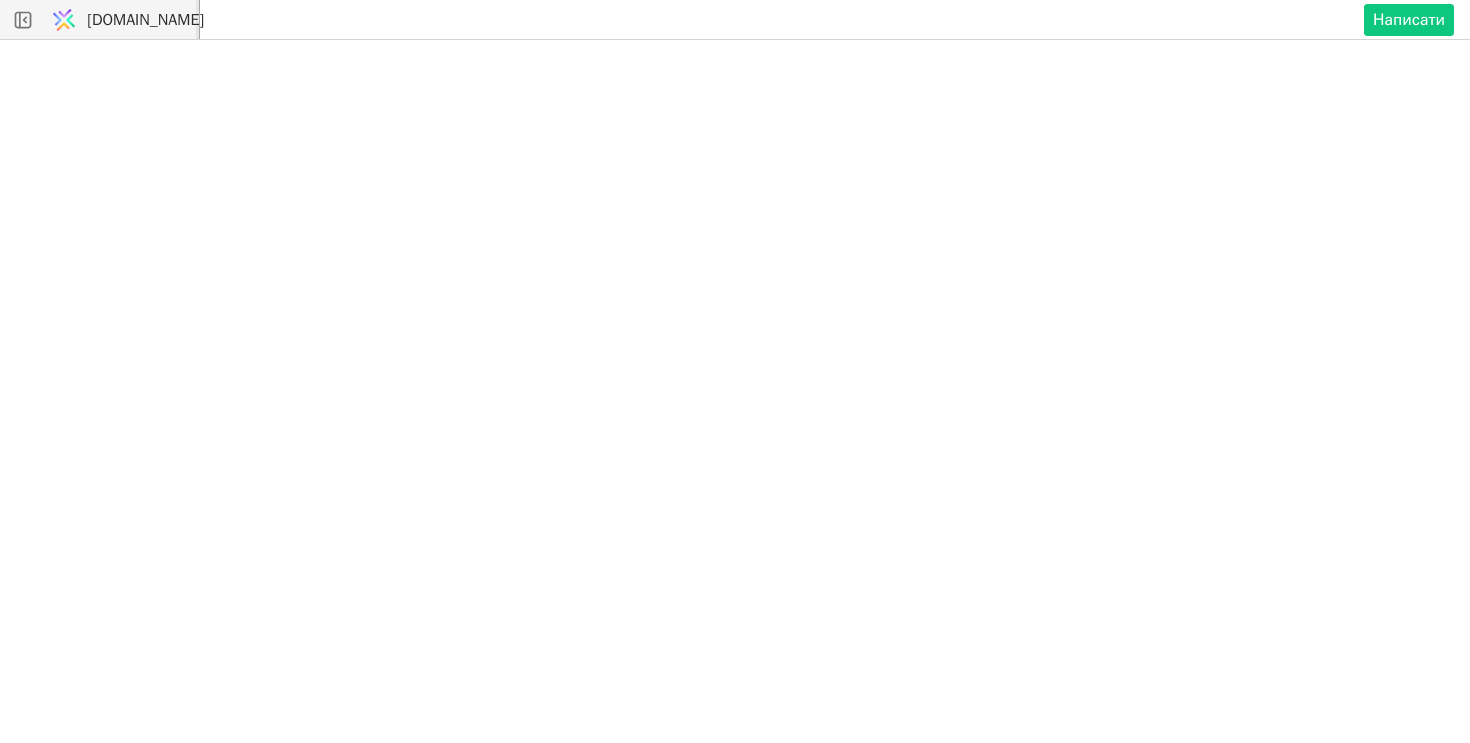 scroll, scrollTop: 0, scrollLeft: 0, axis: both 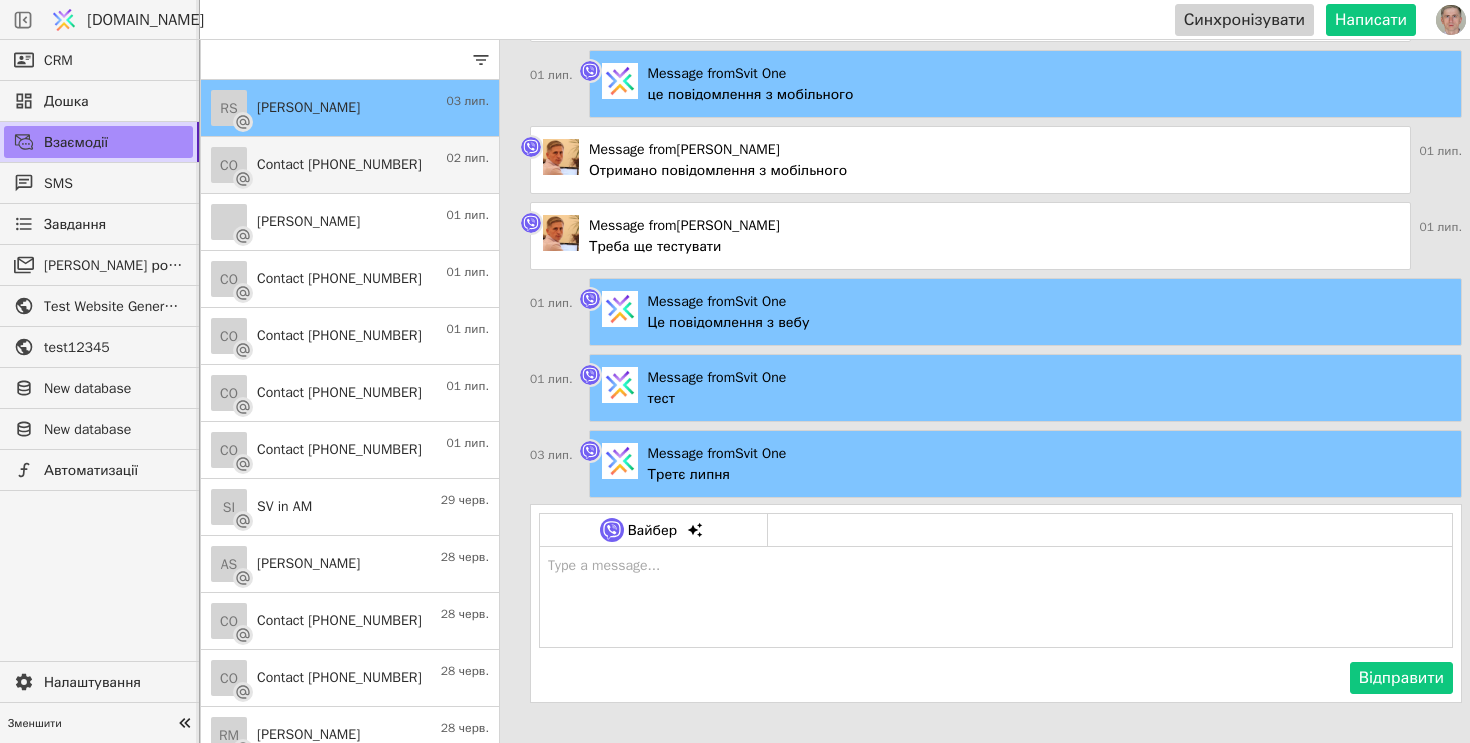 click on "Contact [PHONE_NUMBER]" at bounding box center (339, 164) 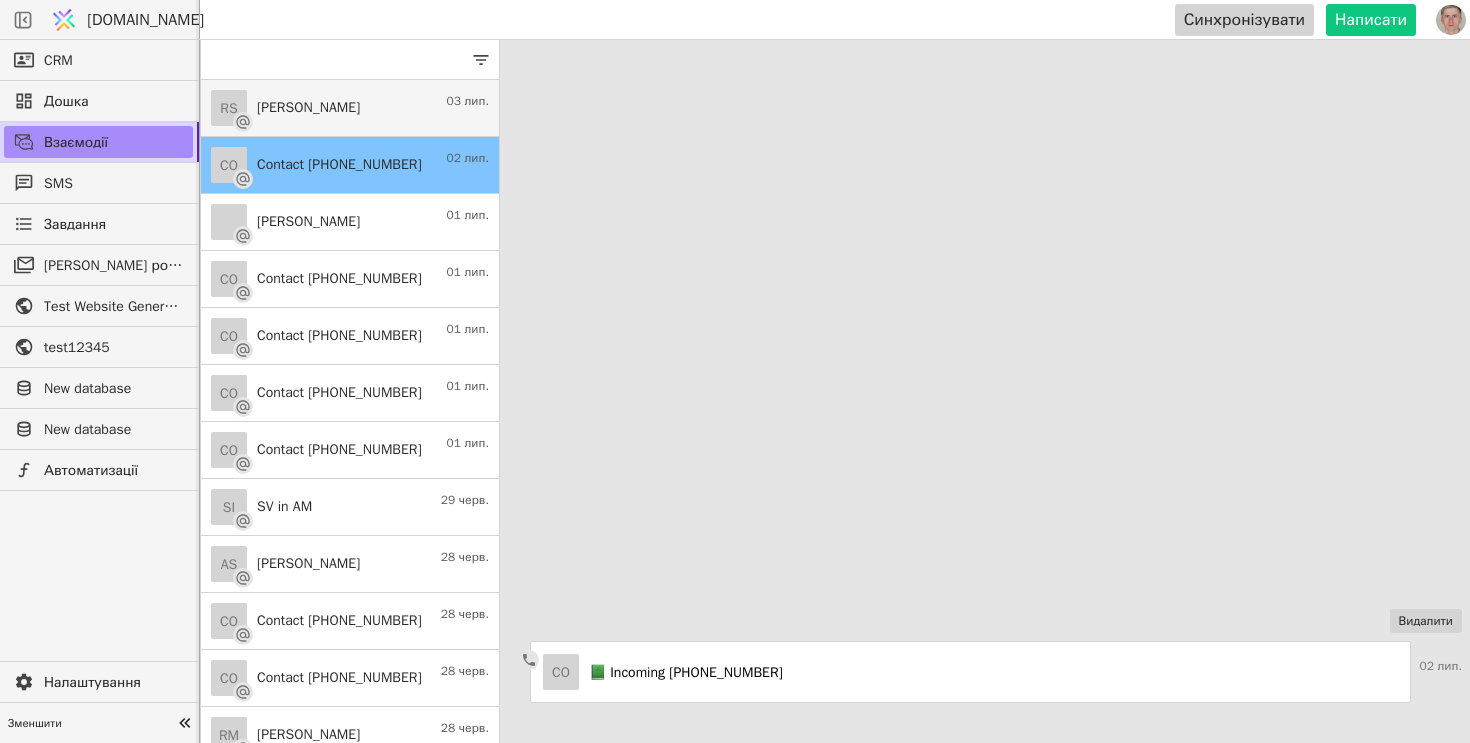 click on "Roman S" at bounding box center (308, 107) 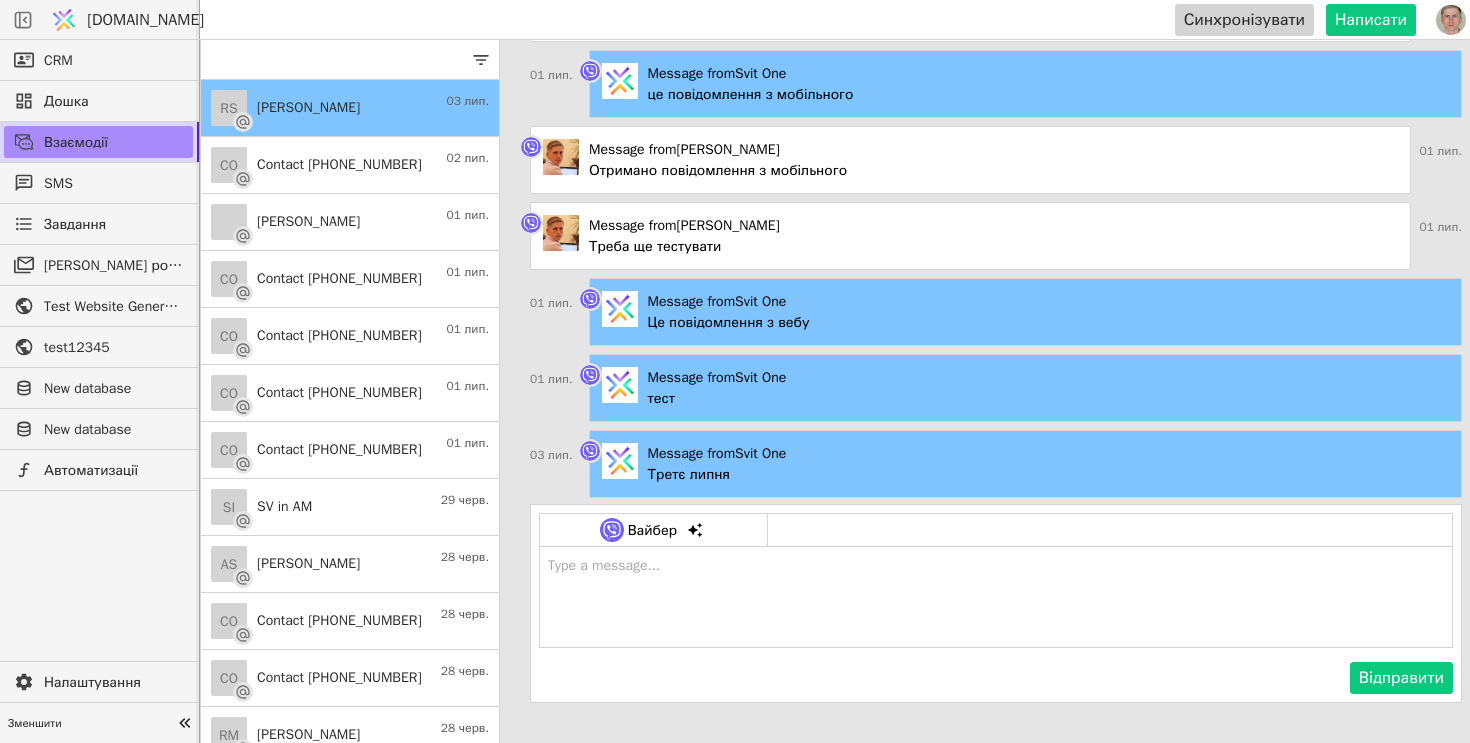 click at bounding box center [996, 597] 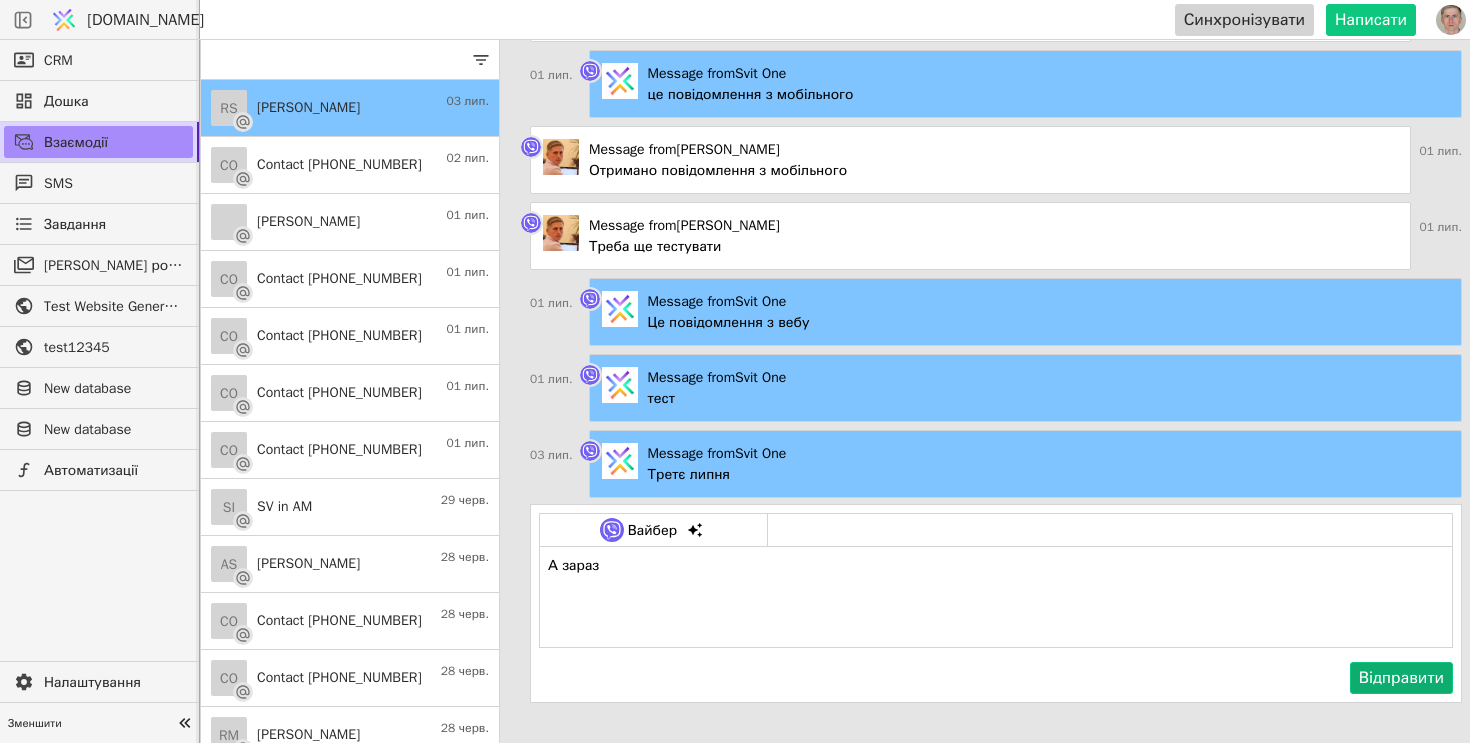 type on "А зараз" 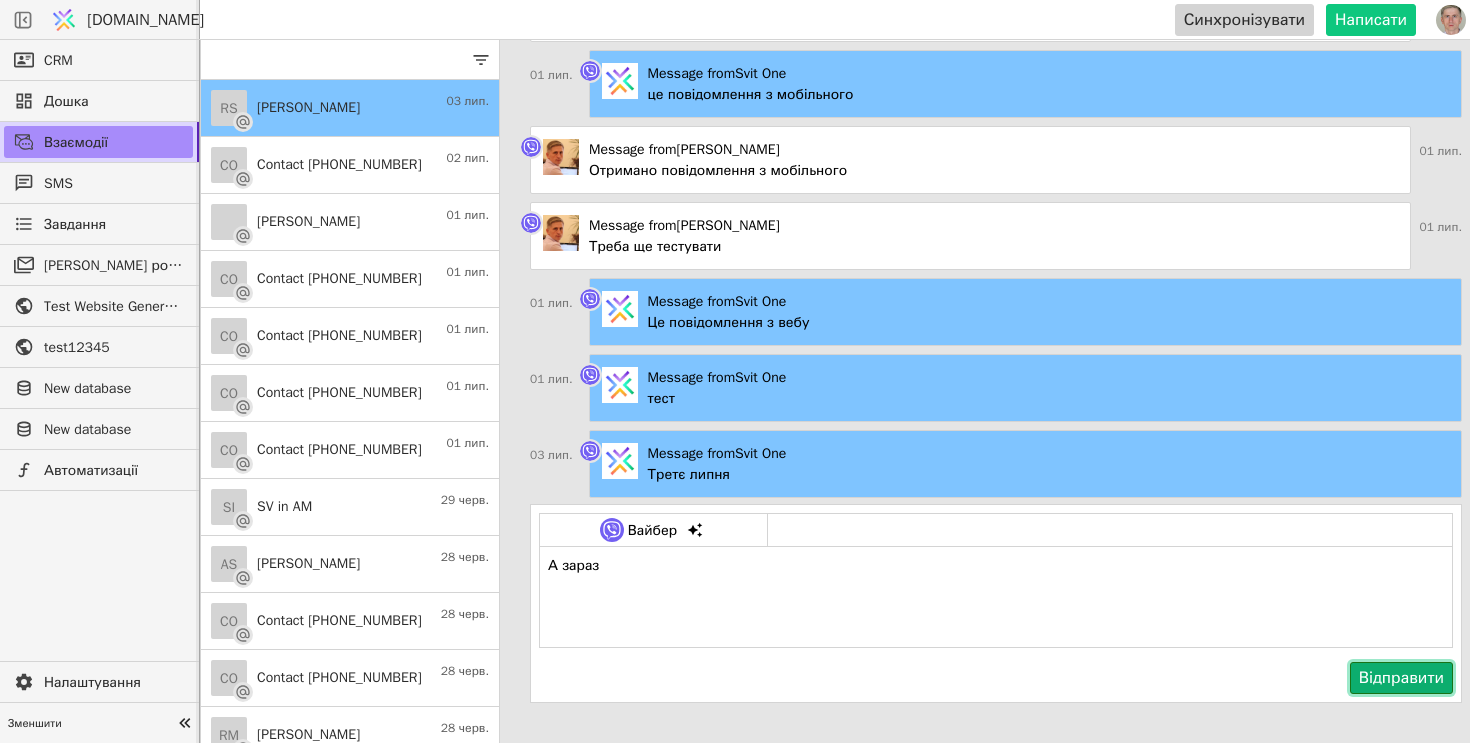 click on "Відправити" at bounding box center [1401, 678] 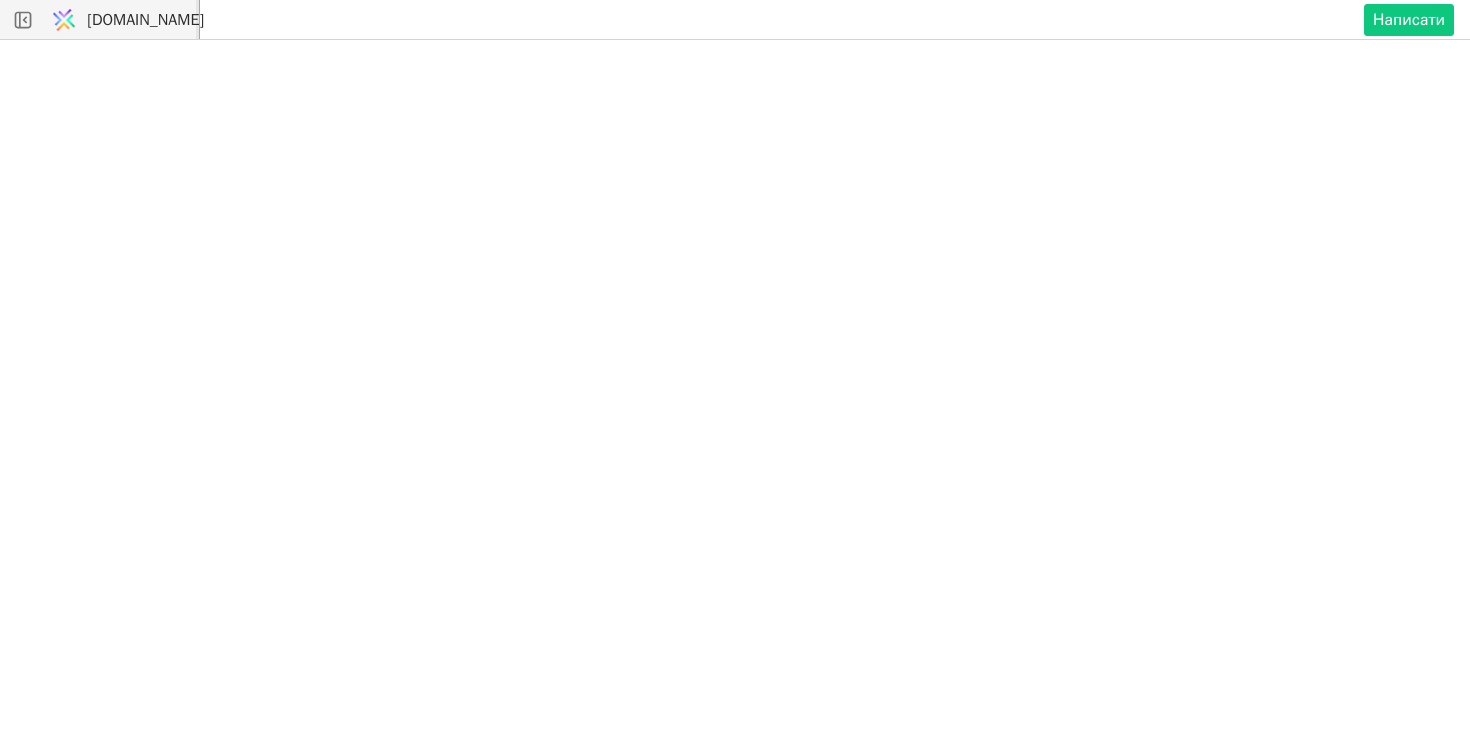 scroll, scrollTop: 0, scrollLeft: 0, axis: both 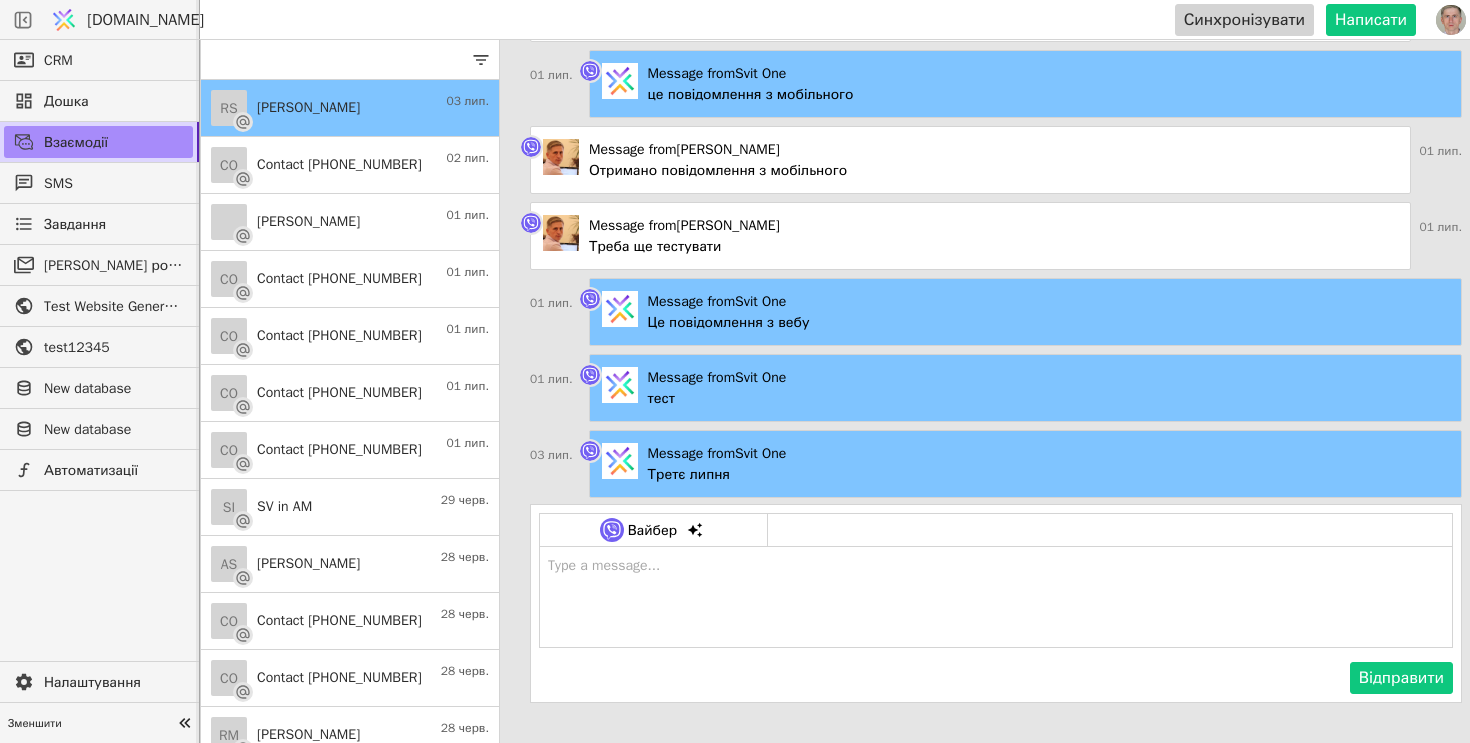 click at bounding box center (996, 597) 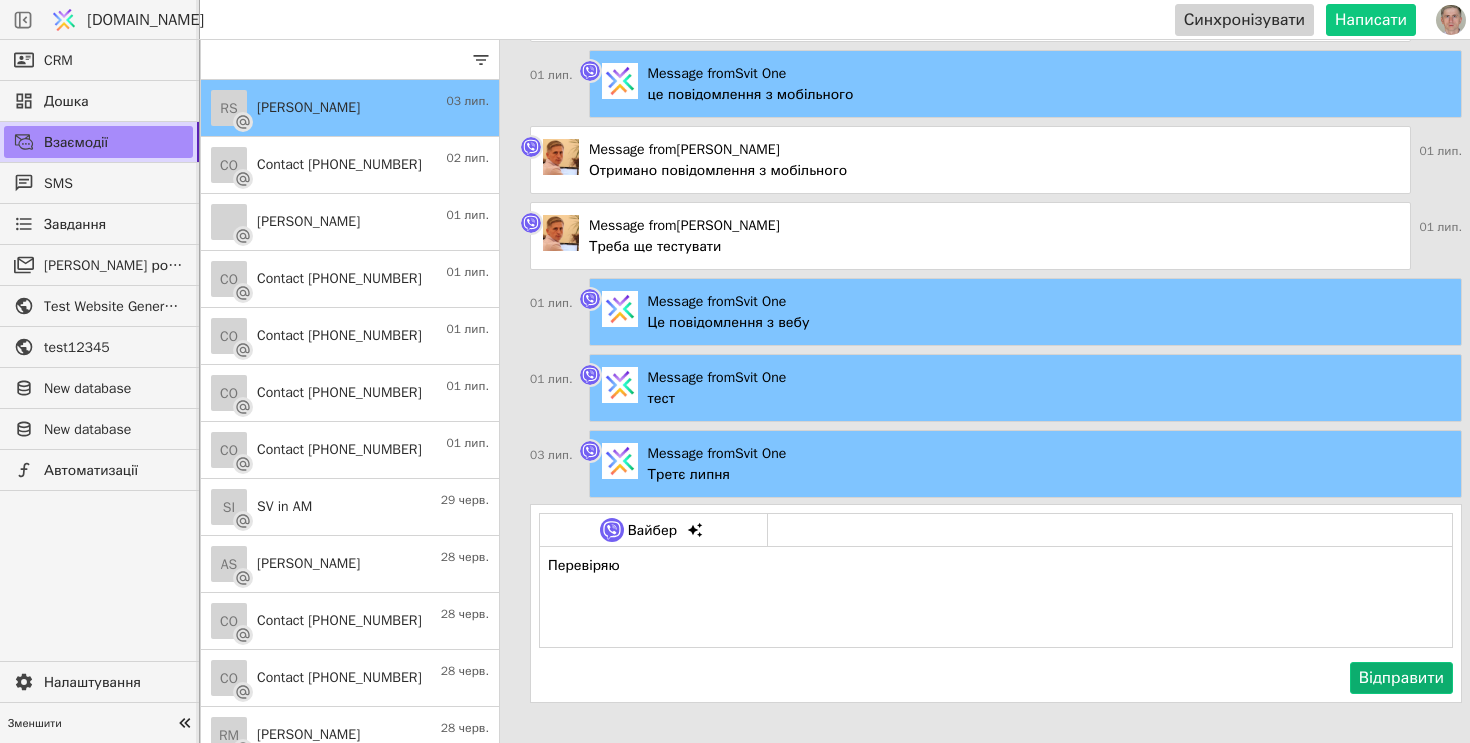 type on "Перевіряю" 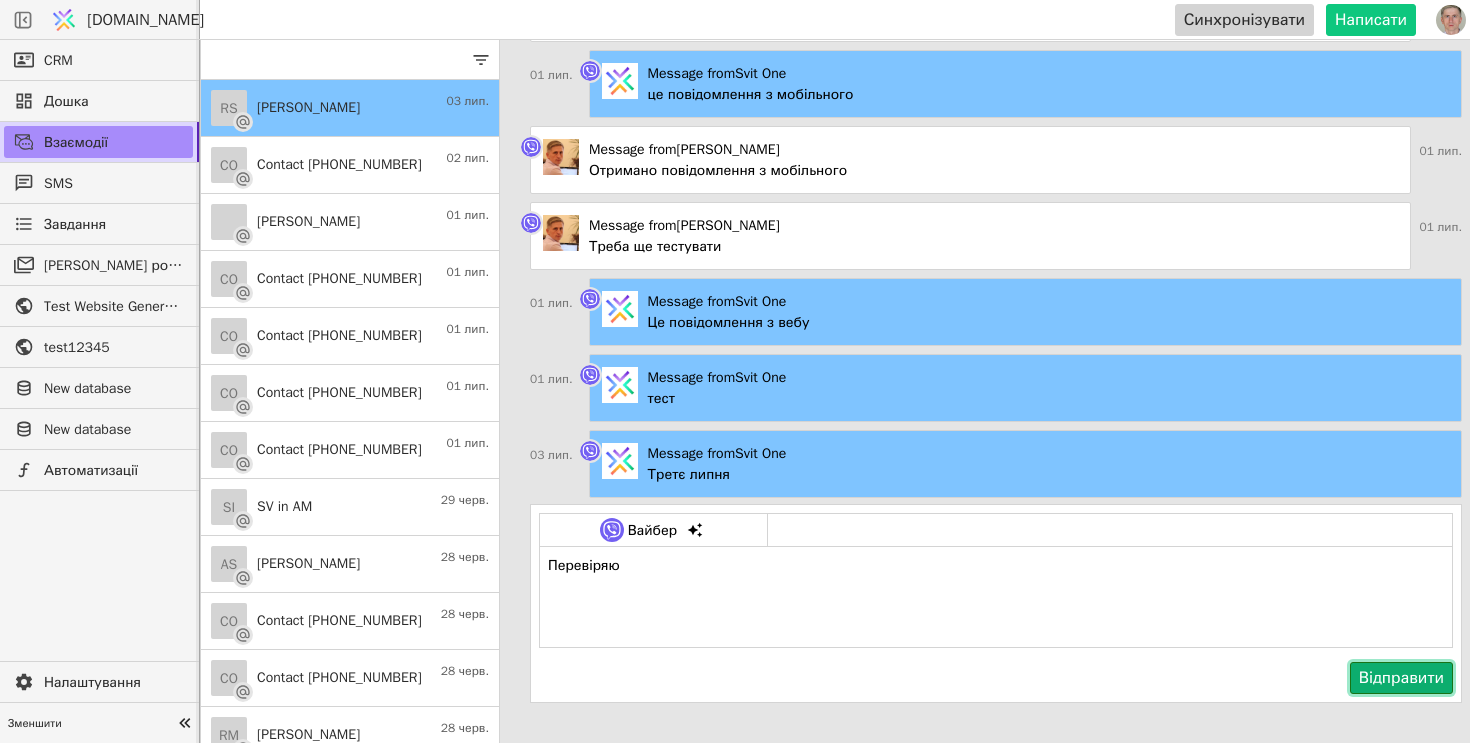 click on "Відправити" at bounding box center [1401, 678] 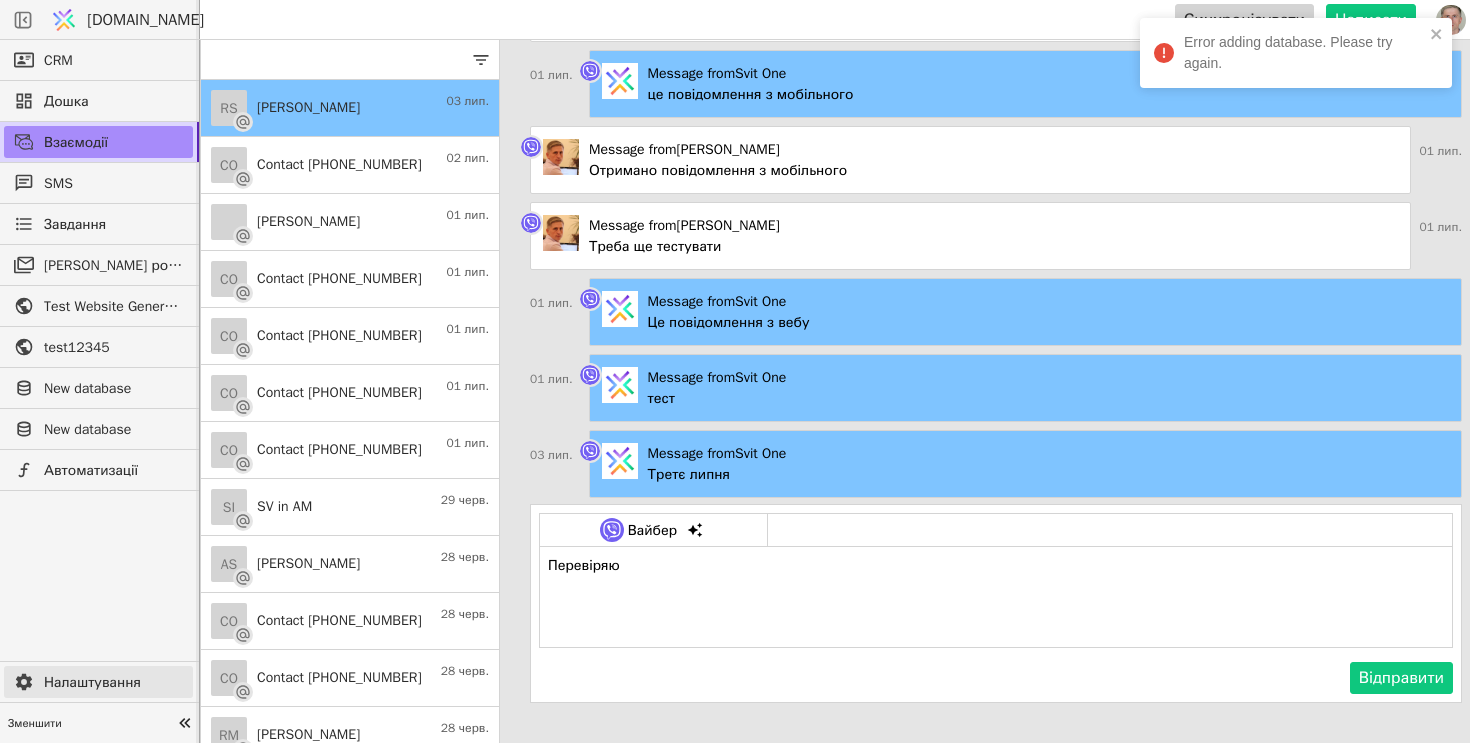 click on "Налаштування" at bounding box center (113, 682) 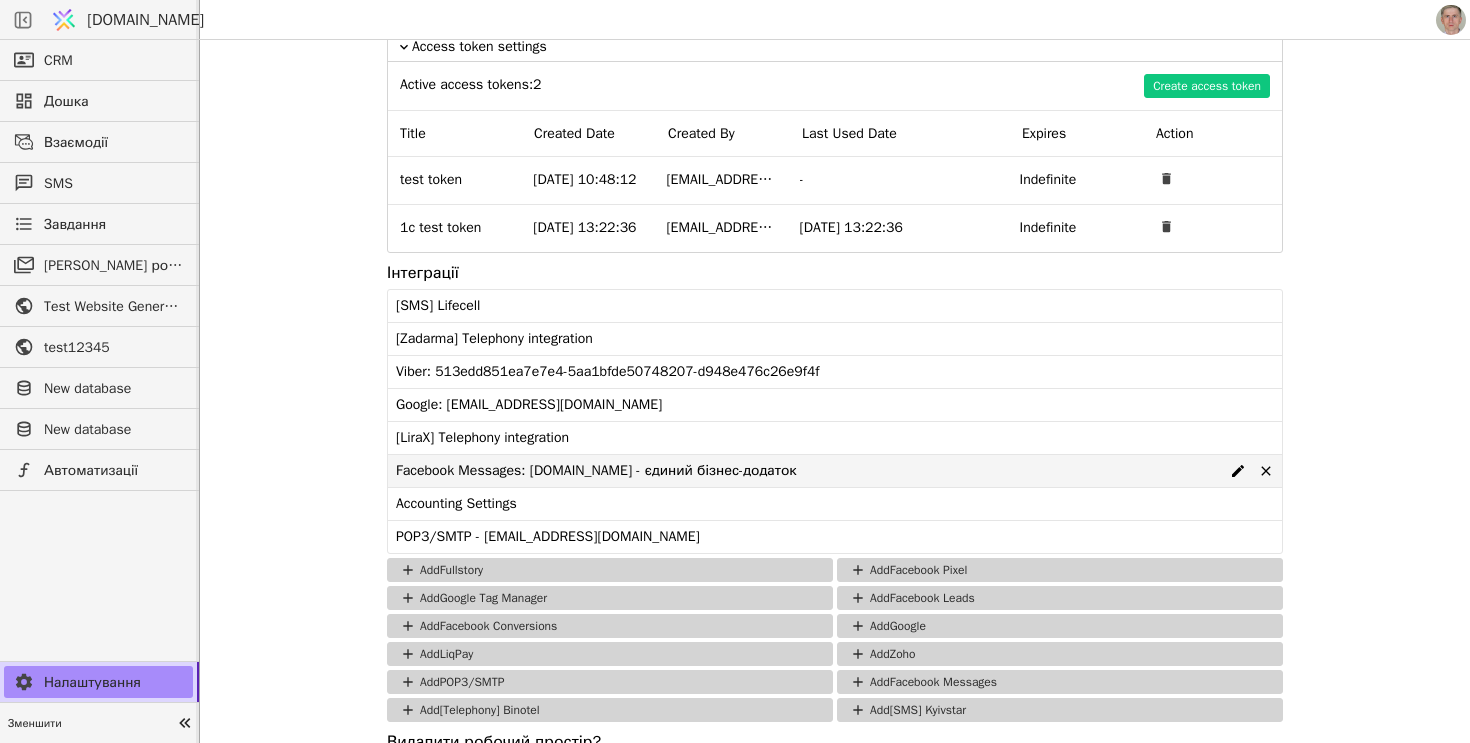 scroll, scrollTop: 1717, scrollLeft: 0, axis: vertical 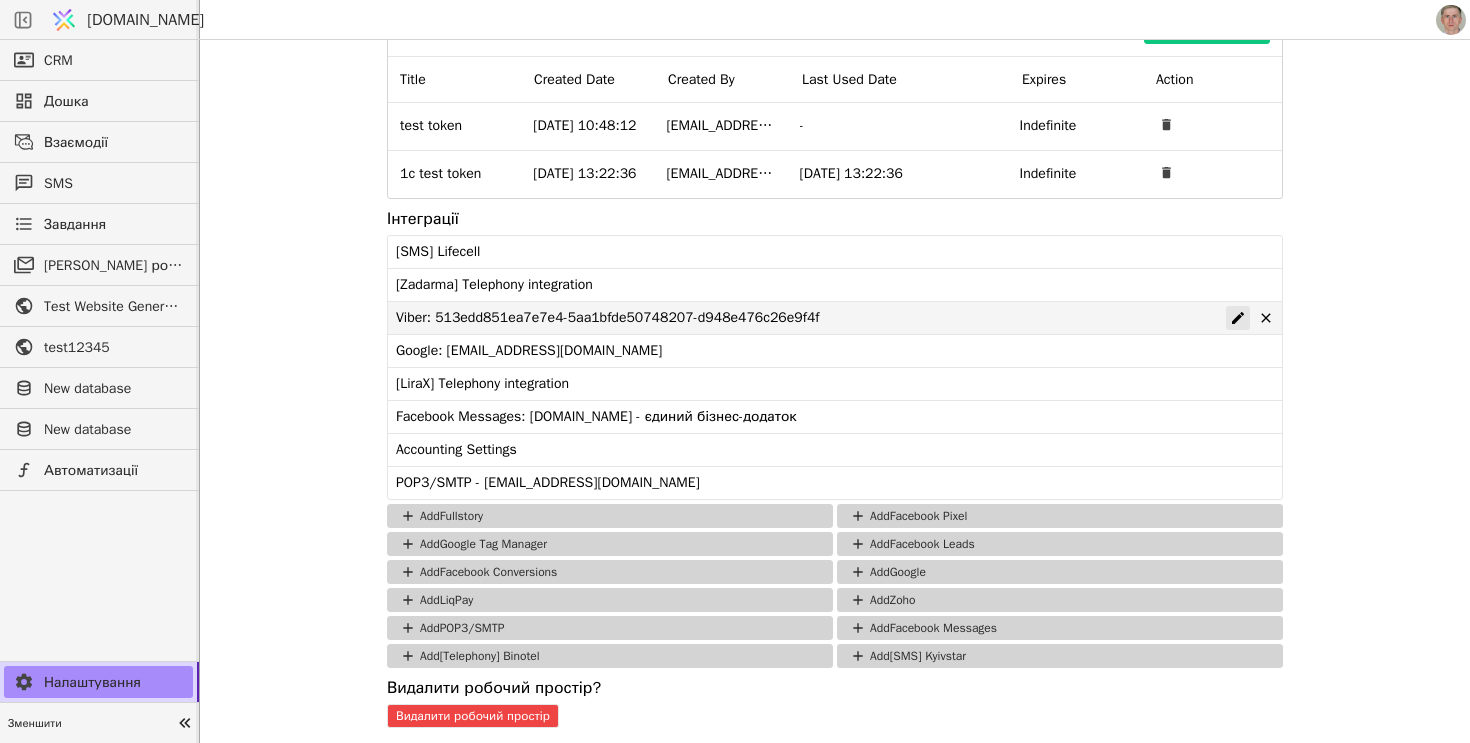 click 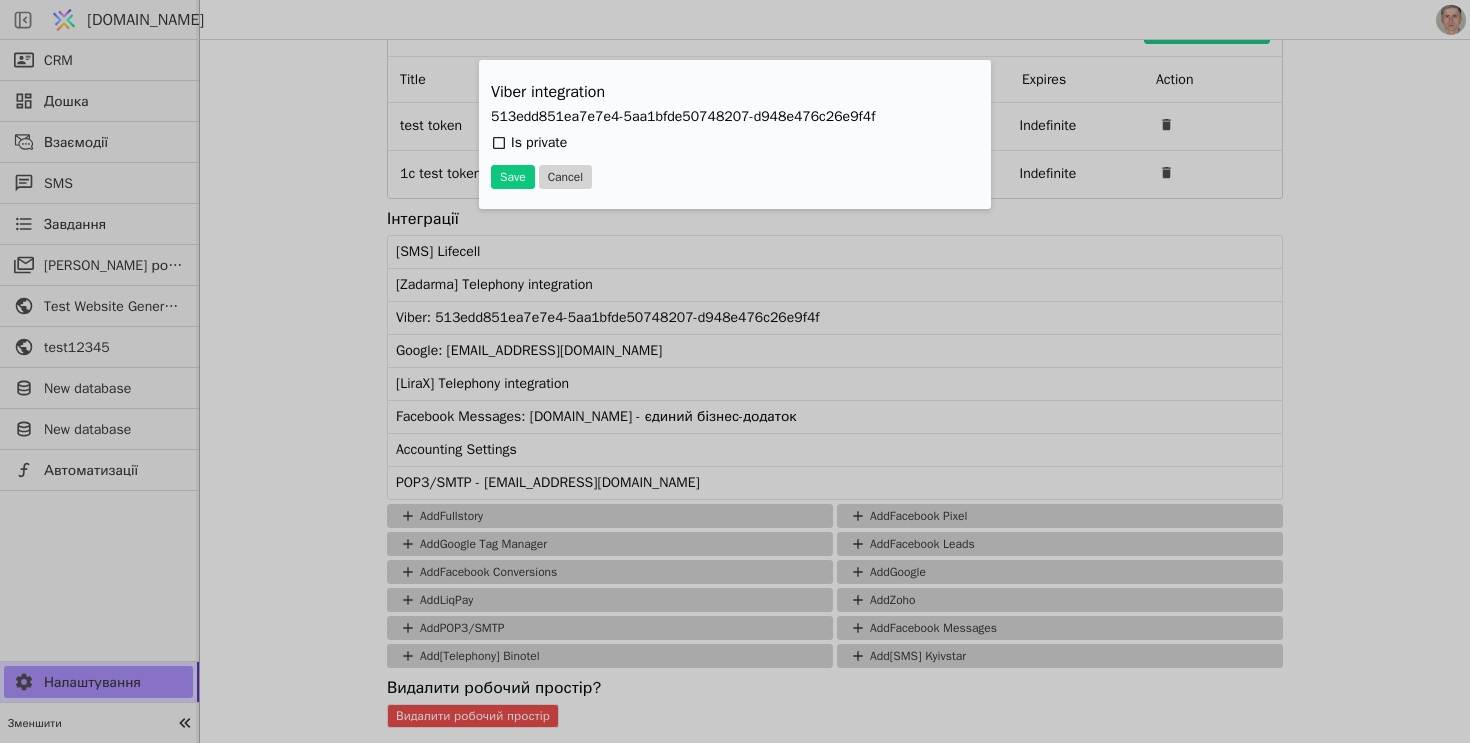 click on "513edd851ea7e7e4-5aa1bfde50748207-d948e476c26e9f4f" at bounding box center (735, 116) 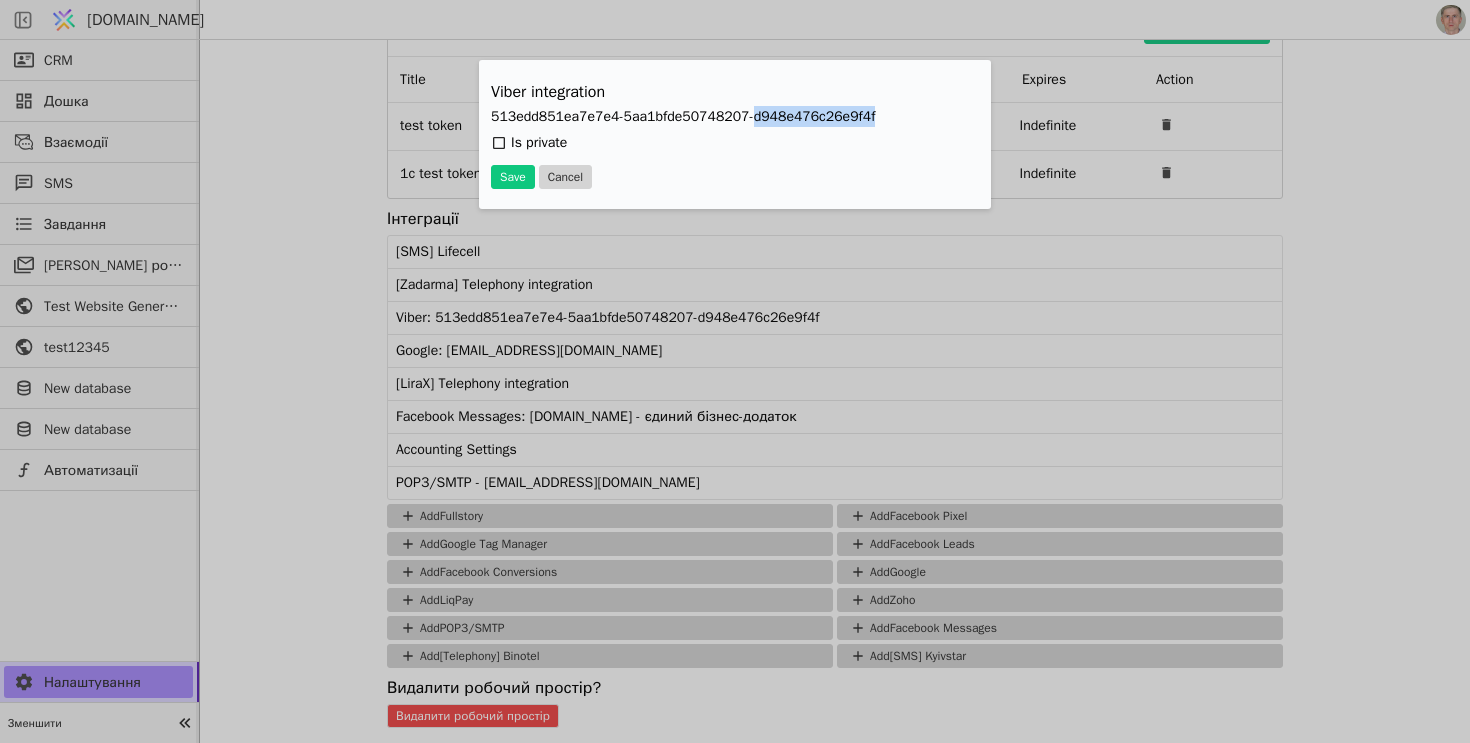 click on "513edd851ea7e7e4-5aa1bfde50748207-d948e476c26e9f4f" at bounding box center [735, 116] 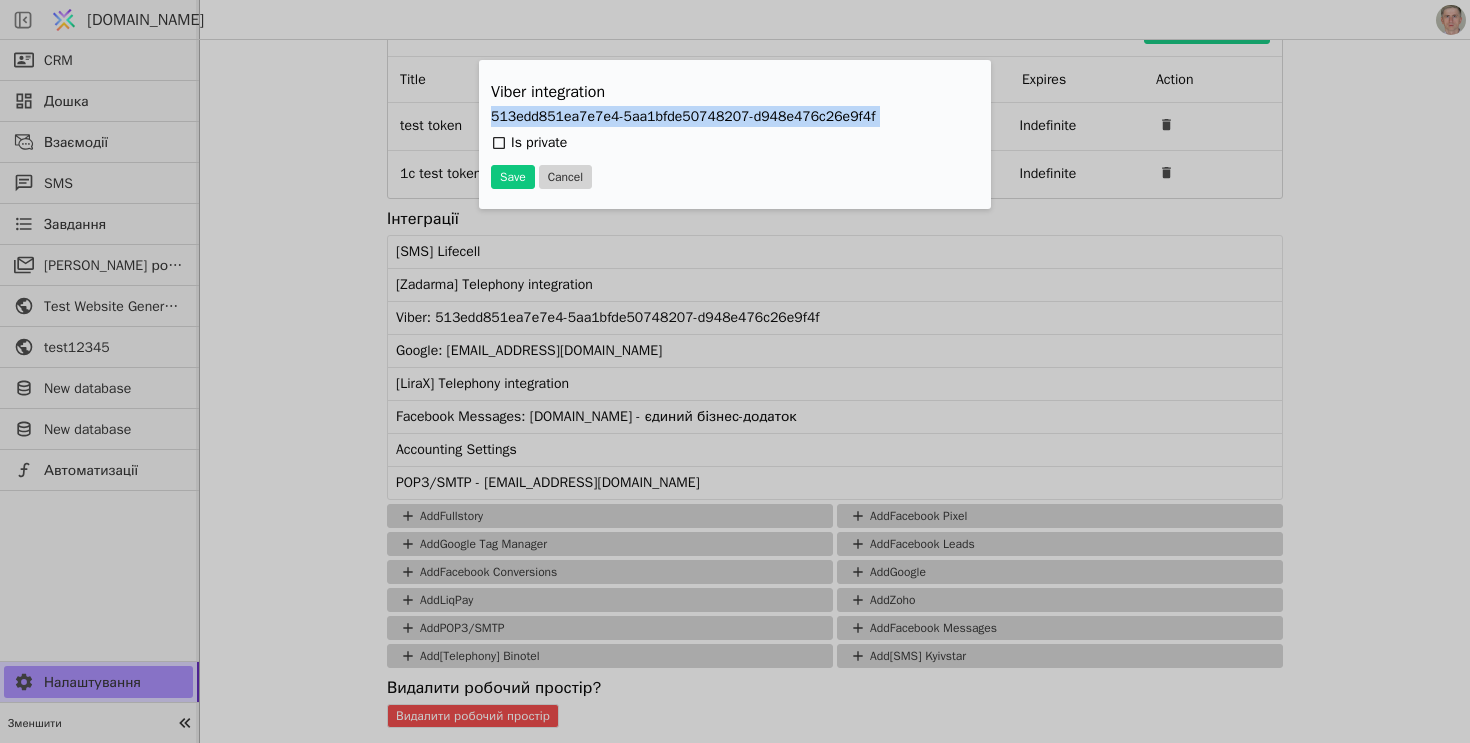 click on "513edd851ea7e7e4-5aa1bfde50748207-d948e476c26e9f4f" at bounding box center (735, 116) 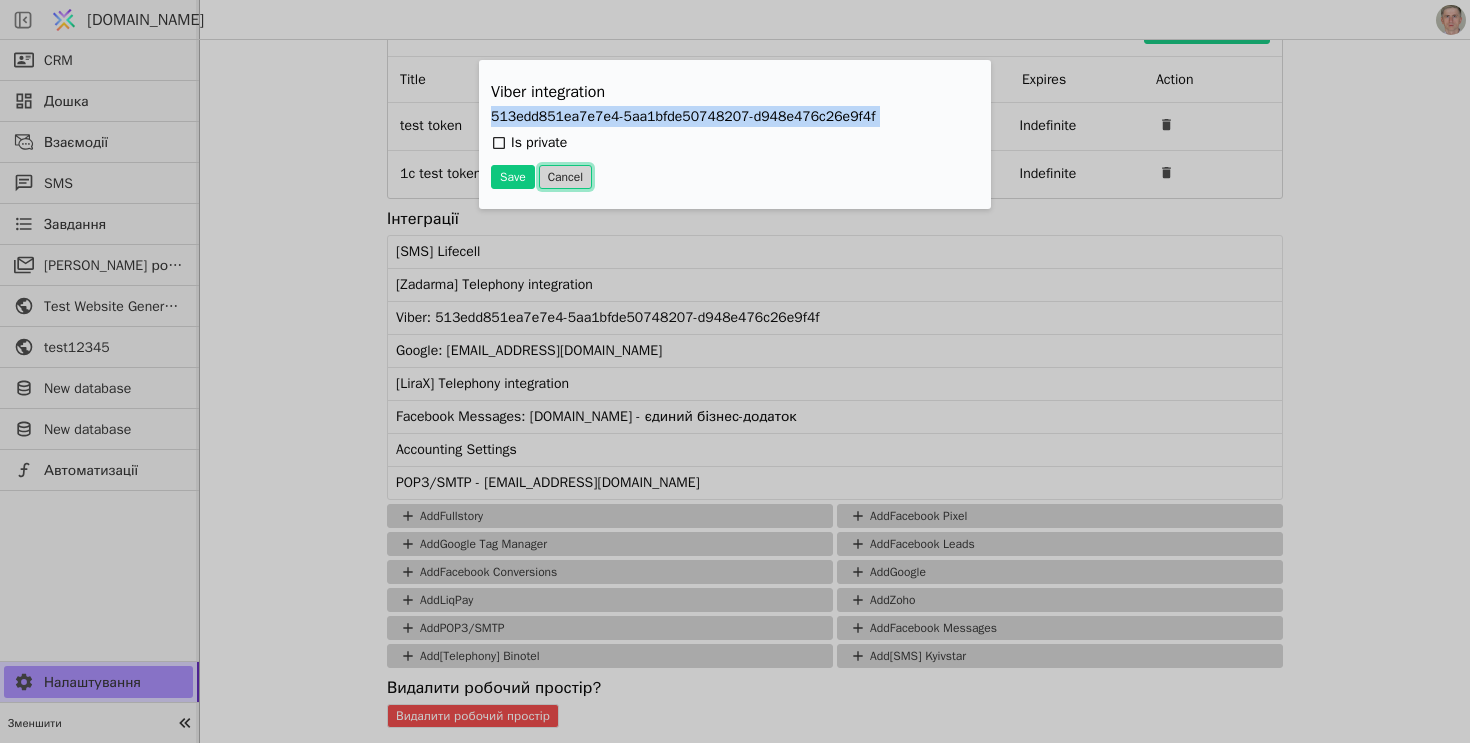 click on "Cancel" at bounding box center [565, 177] 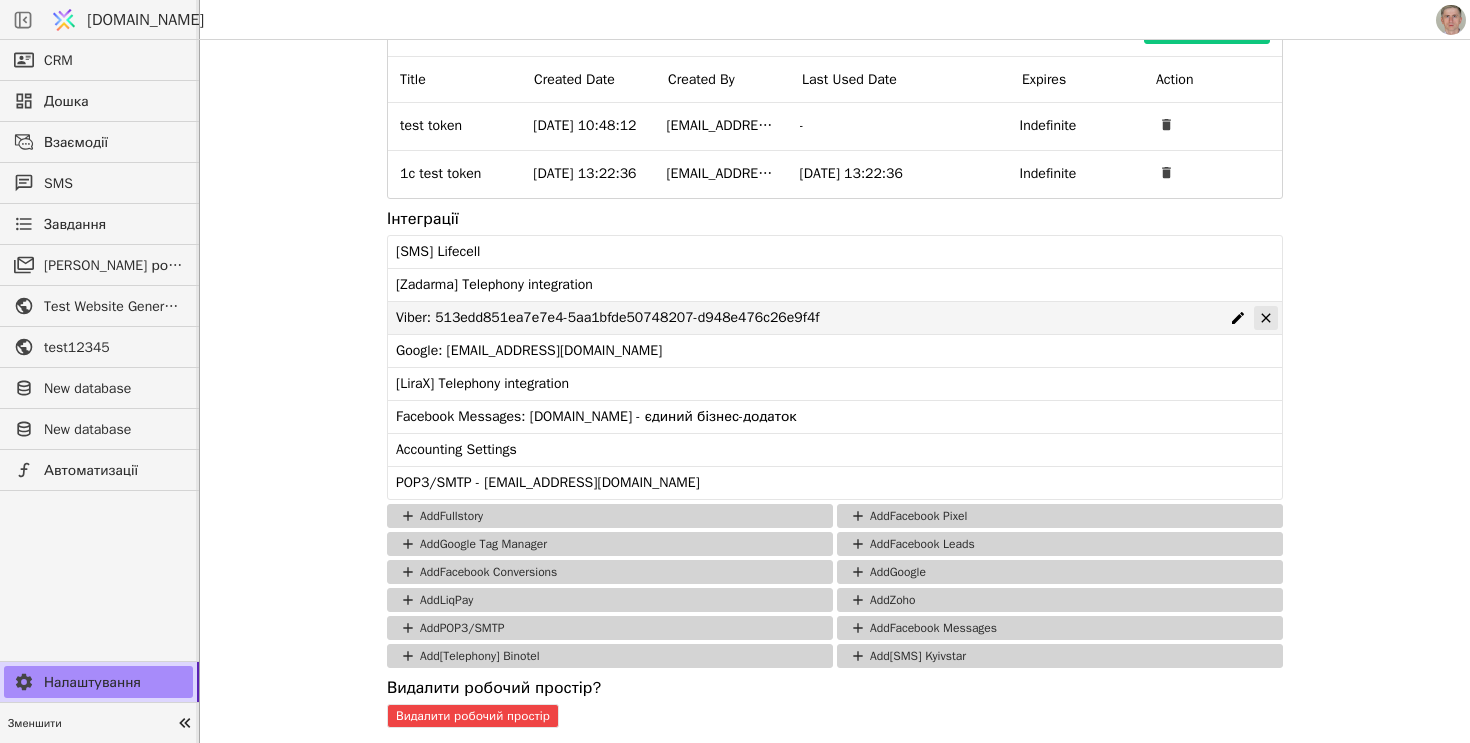 click 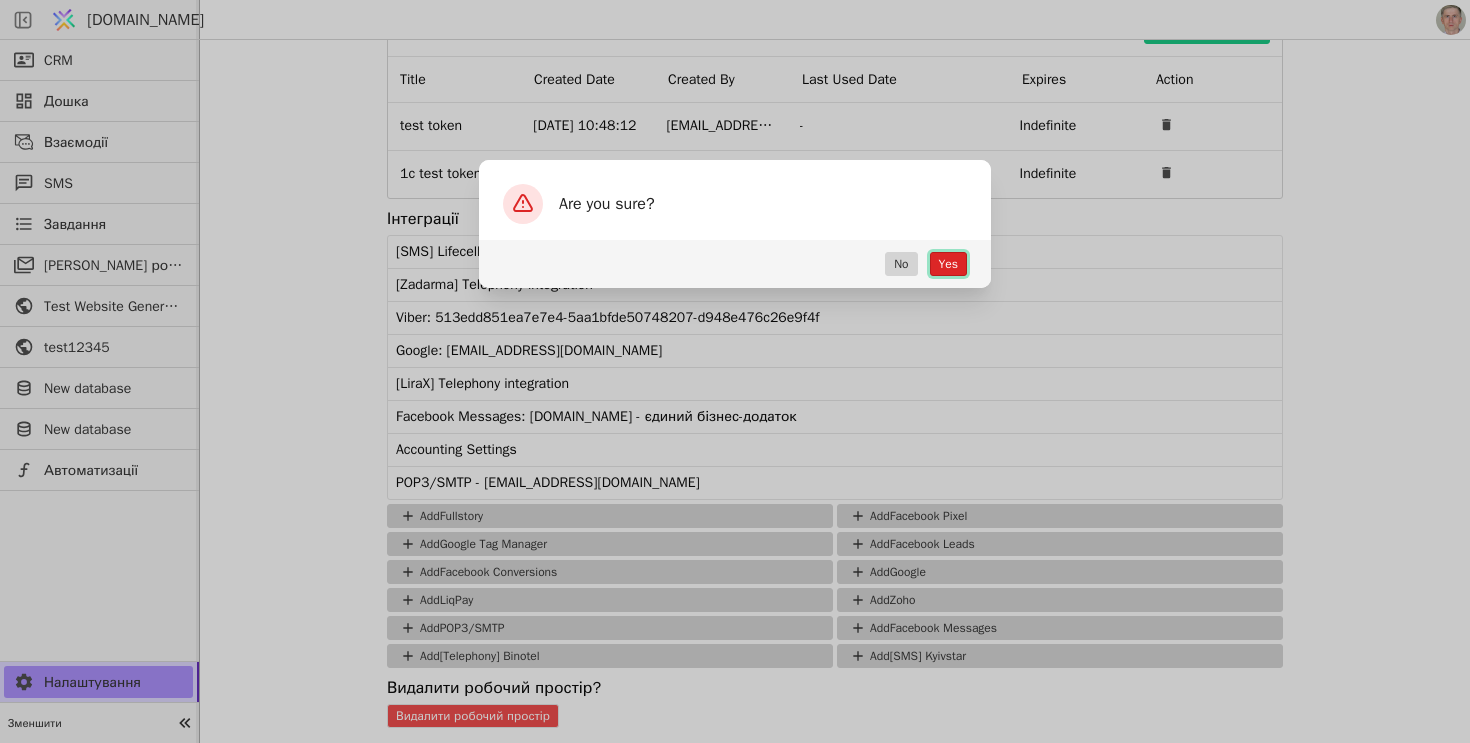 click on "Yes" at bounding box center [948, 264] 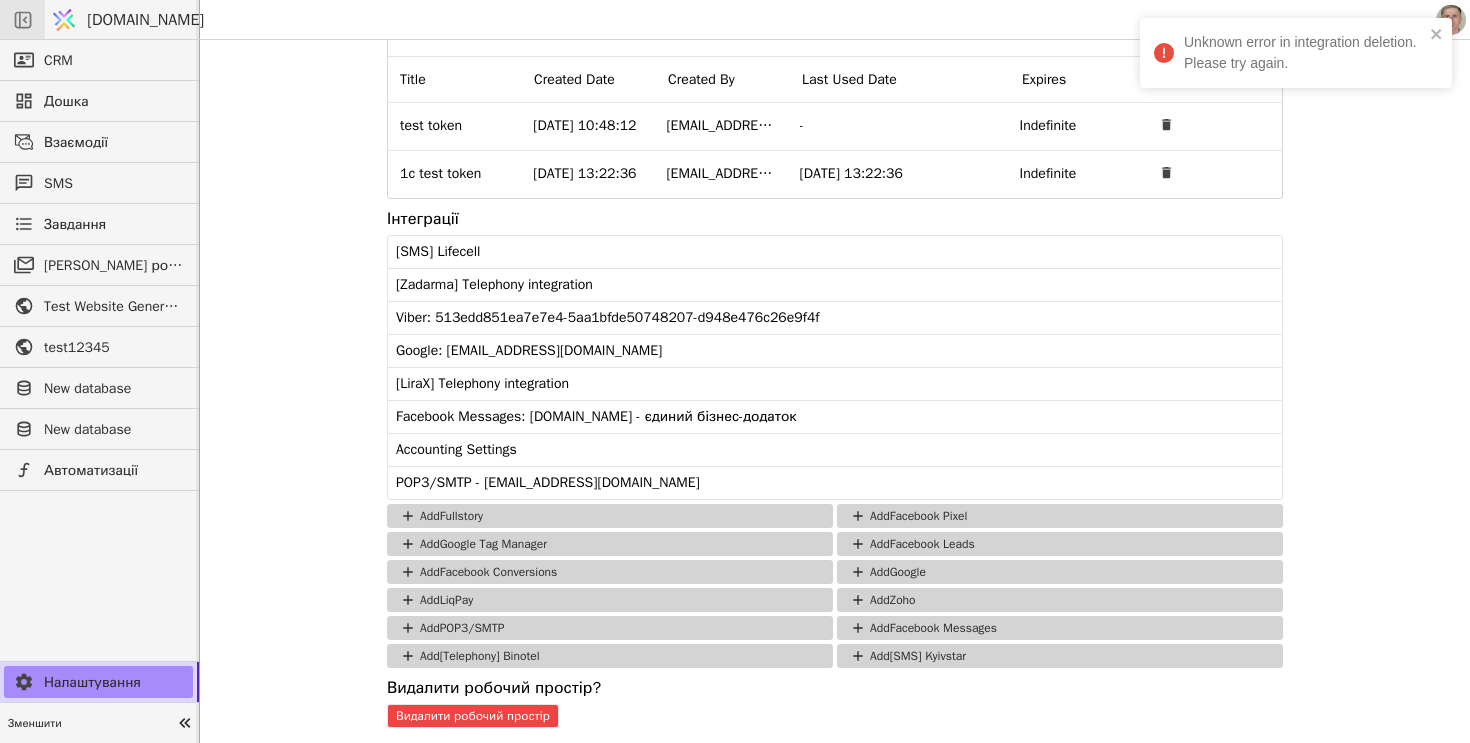 scroll, scrollTop: 0, scrollLeft: 0, axis: both 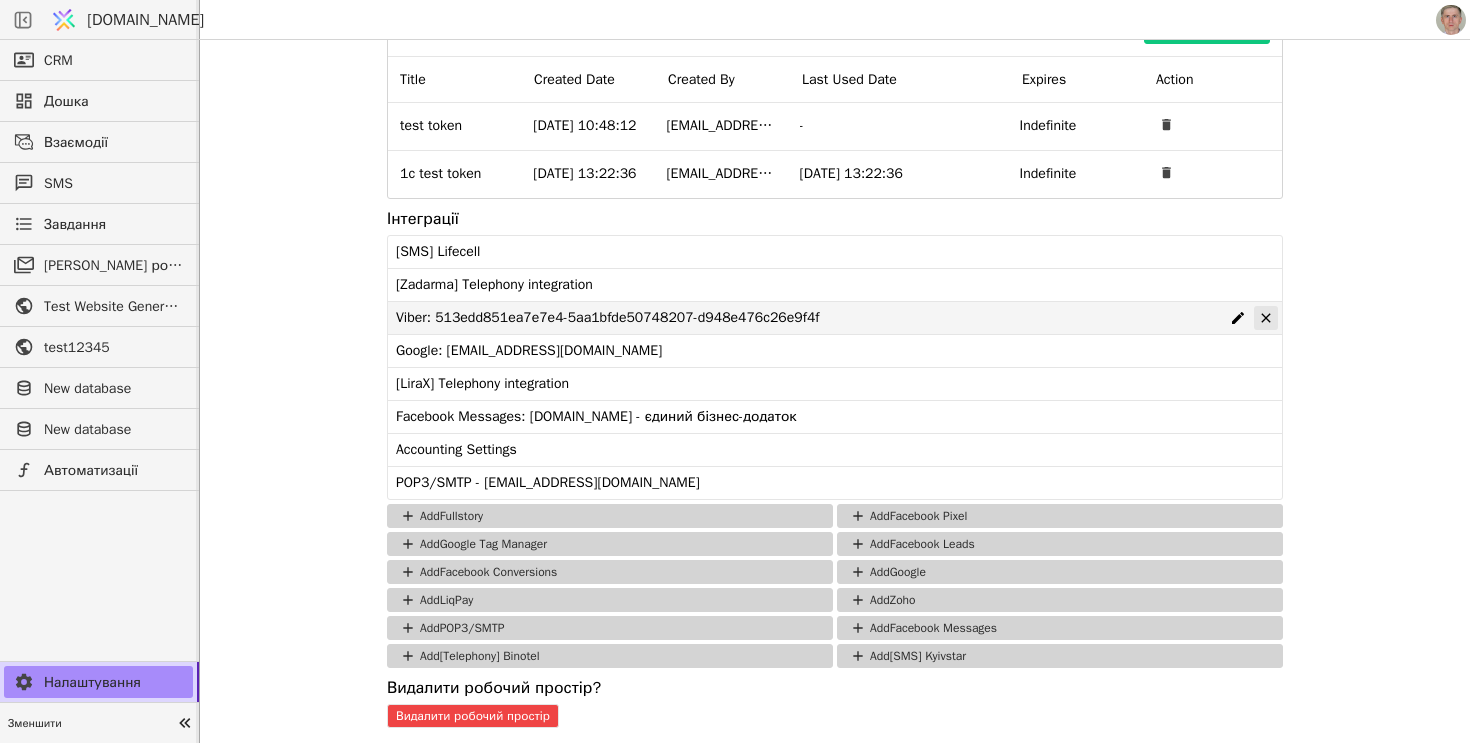 click 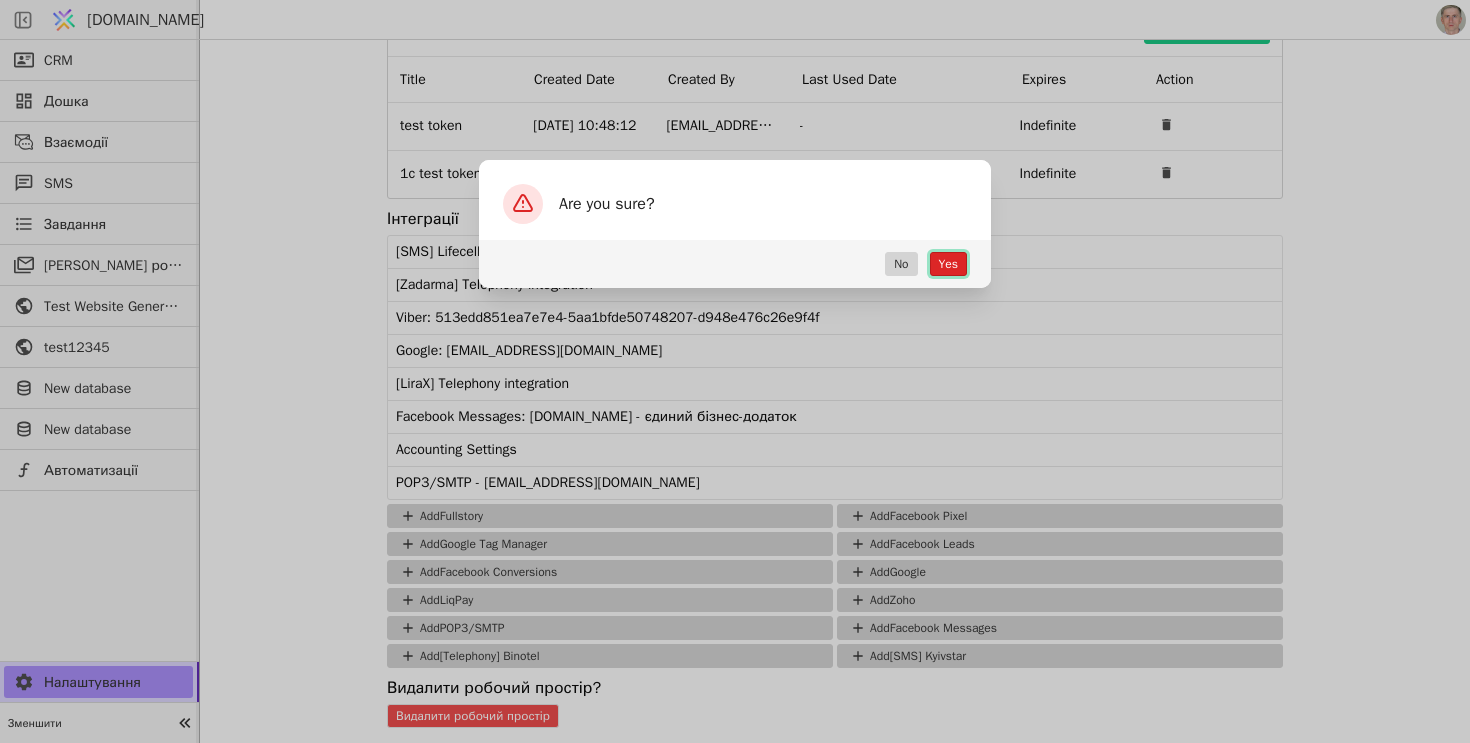 click on "Yes" at bounding box center (948, 264) 